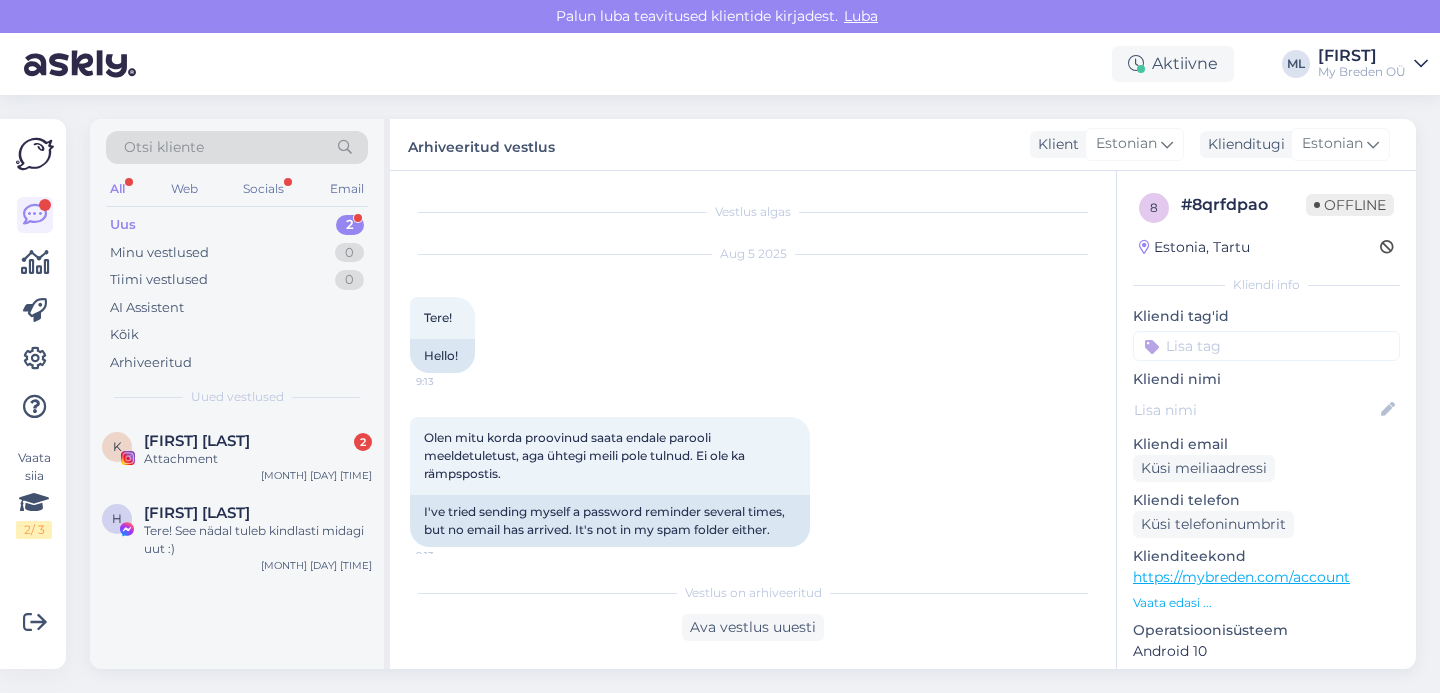 scroll, scrollTop: 0, scrollLeft: 0, axis: both 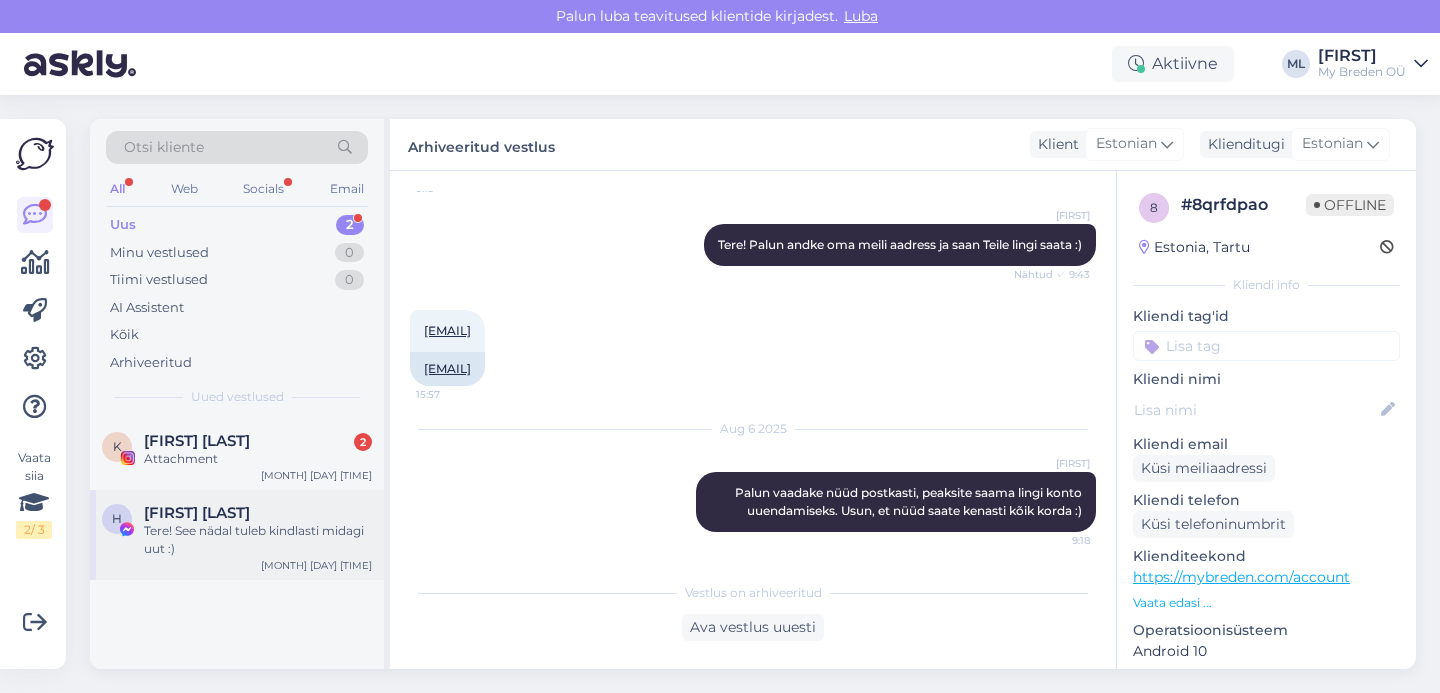 click on "Helen Klettenberg" at bounding box center (197, 513) 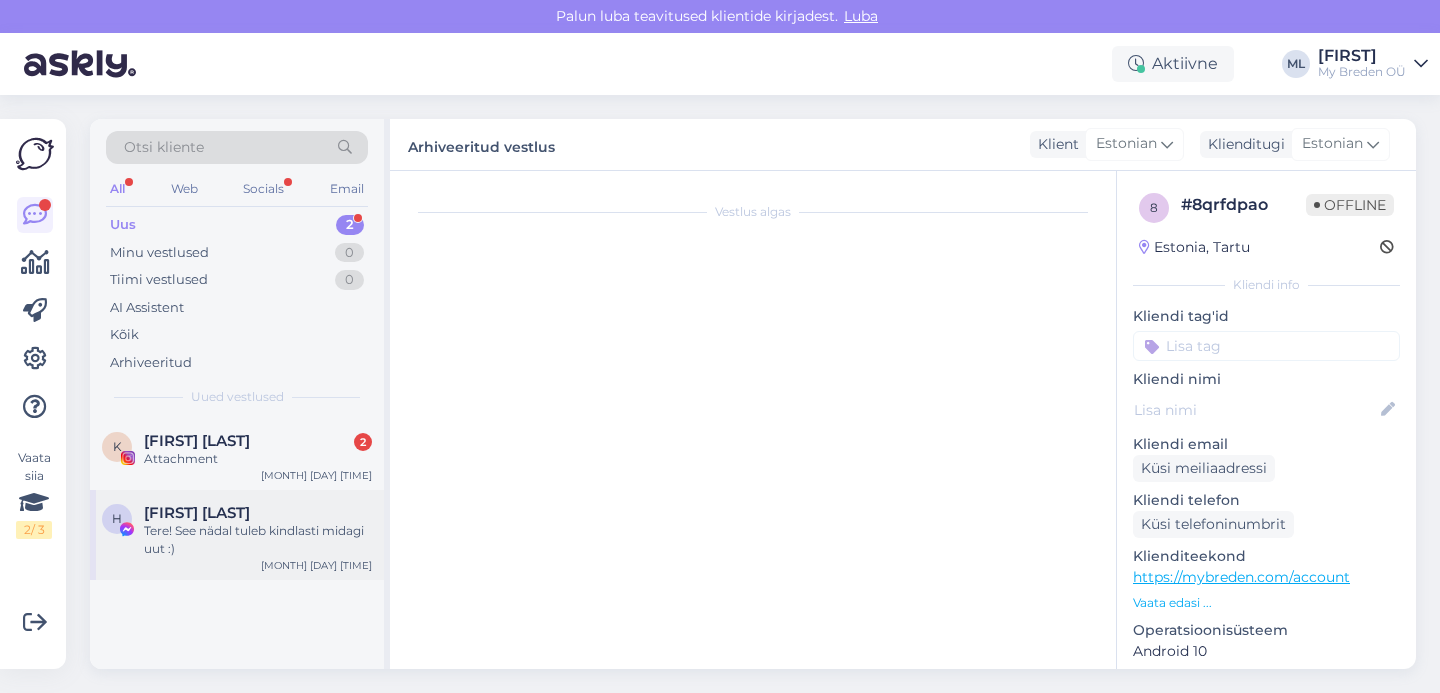 scroll, scrollTop: 0, scrollLeft: 0, axis: both 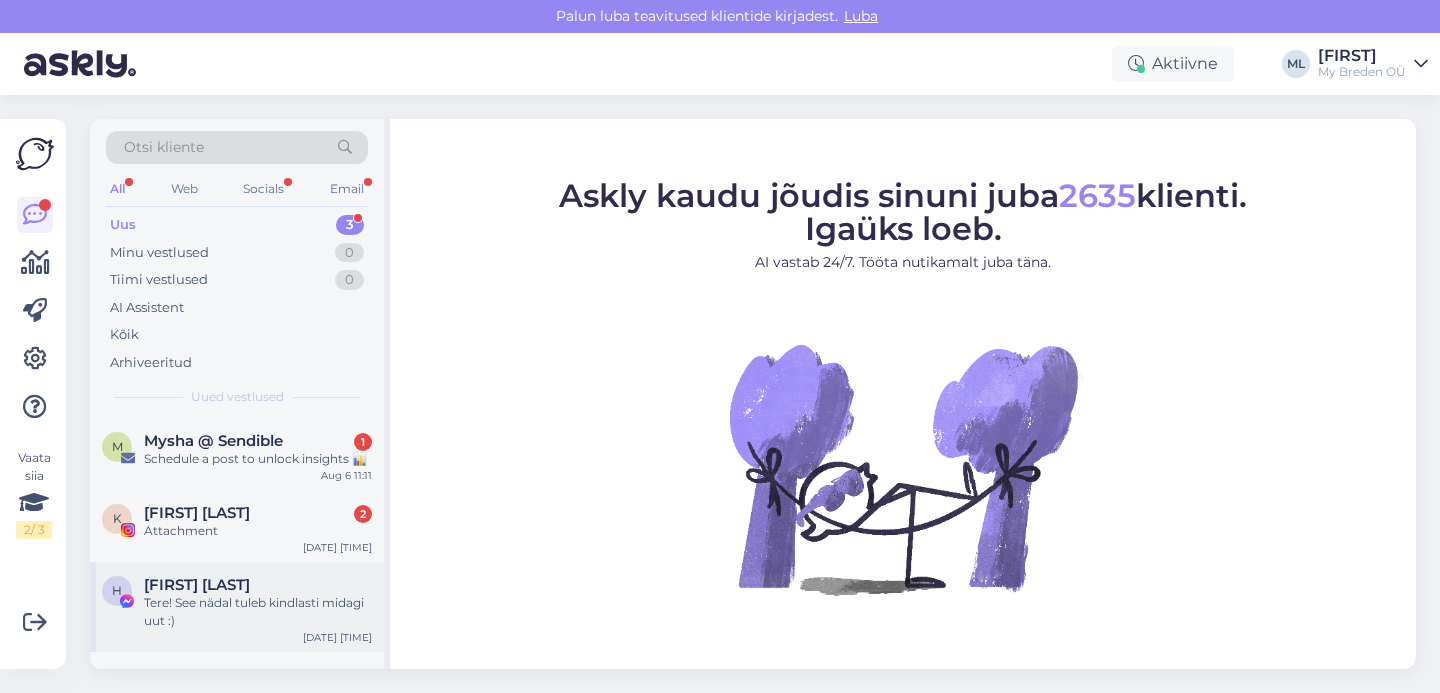 click on "Tere! See nädal tuleb kindlasti midagi uut :)" at bounding box center (258, 612) 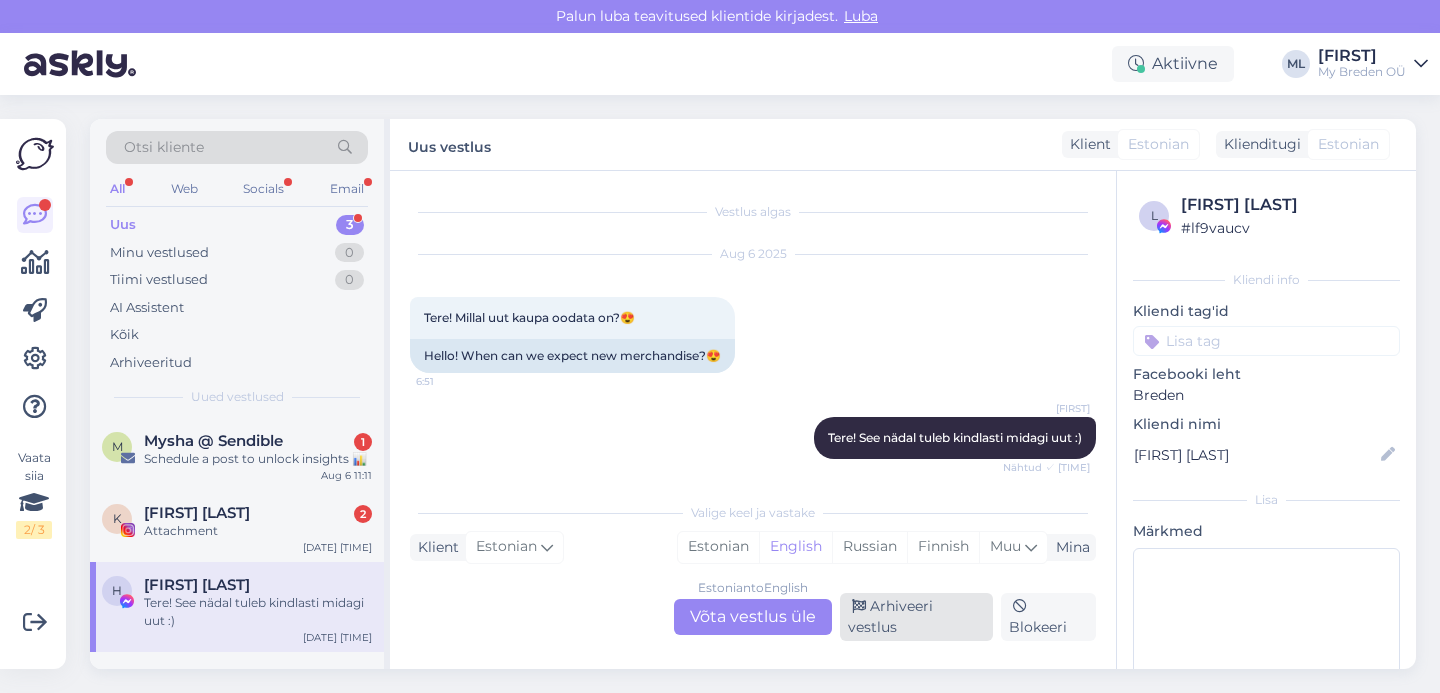 click on "Arhiveeri vestlus" at bounding box center (916, 617) 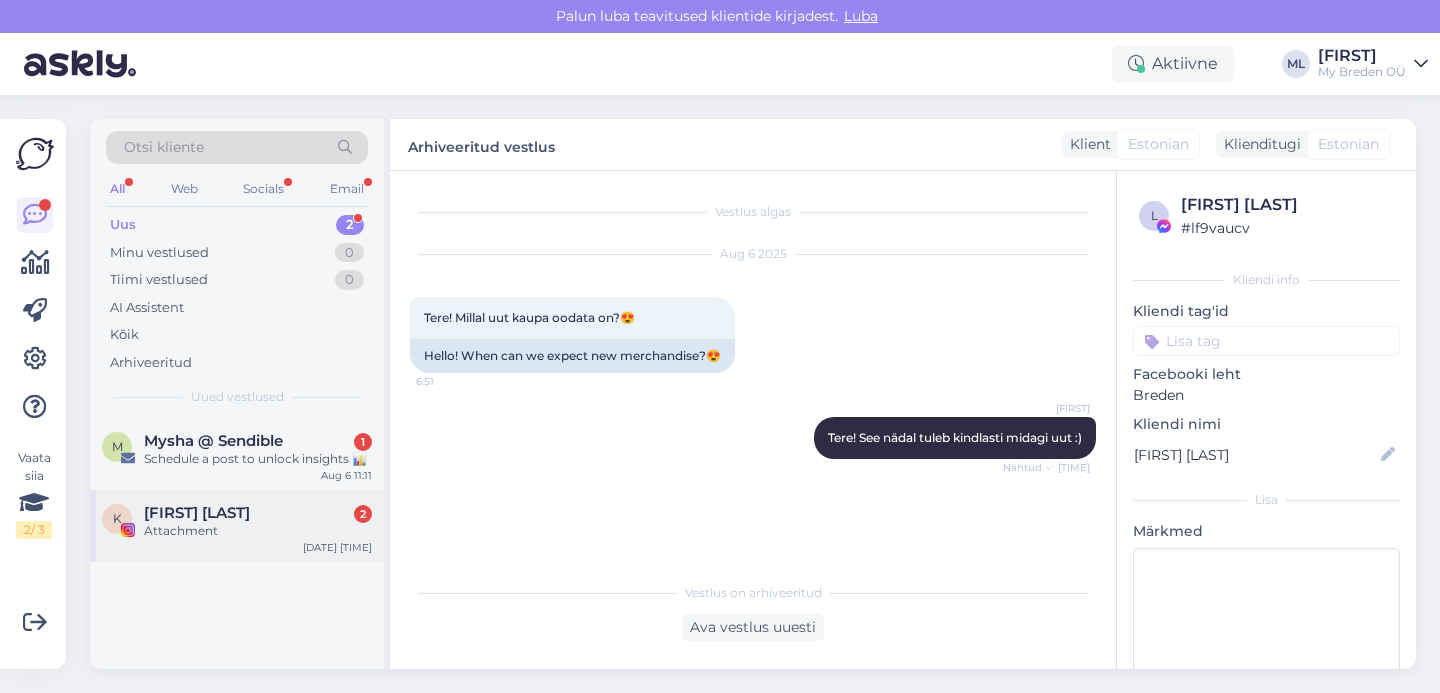 click on "Attachment" at bounding box center [258, 531] 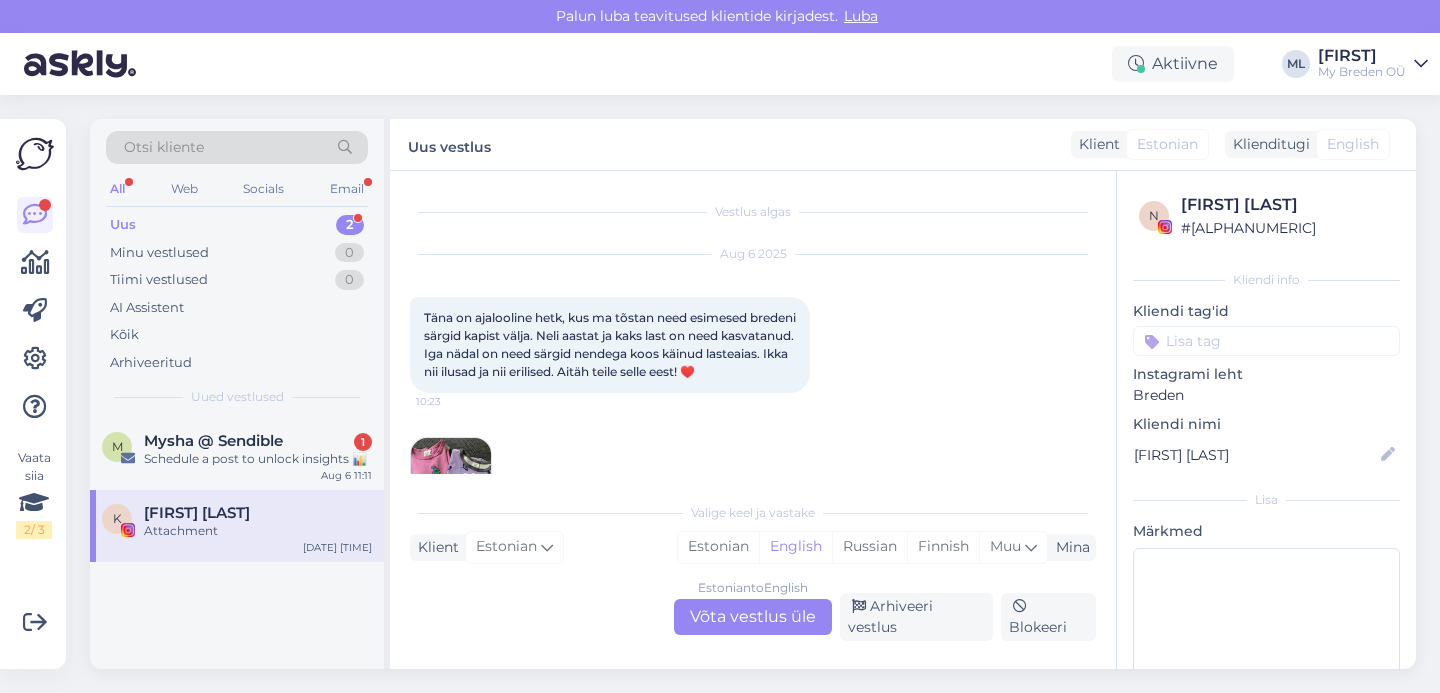 scroll, scrollTop: 55, scrollLeft: 0, axis: vertical 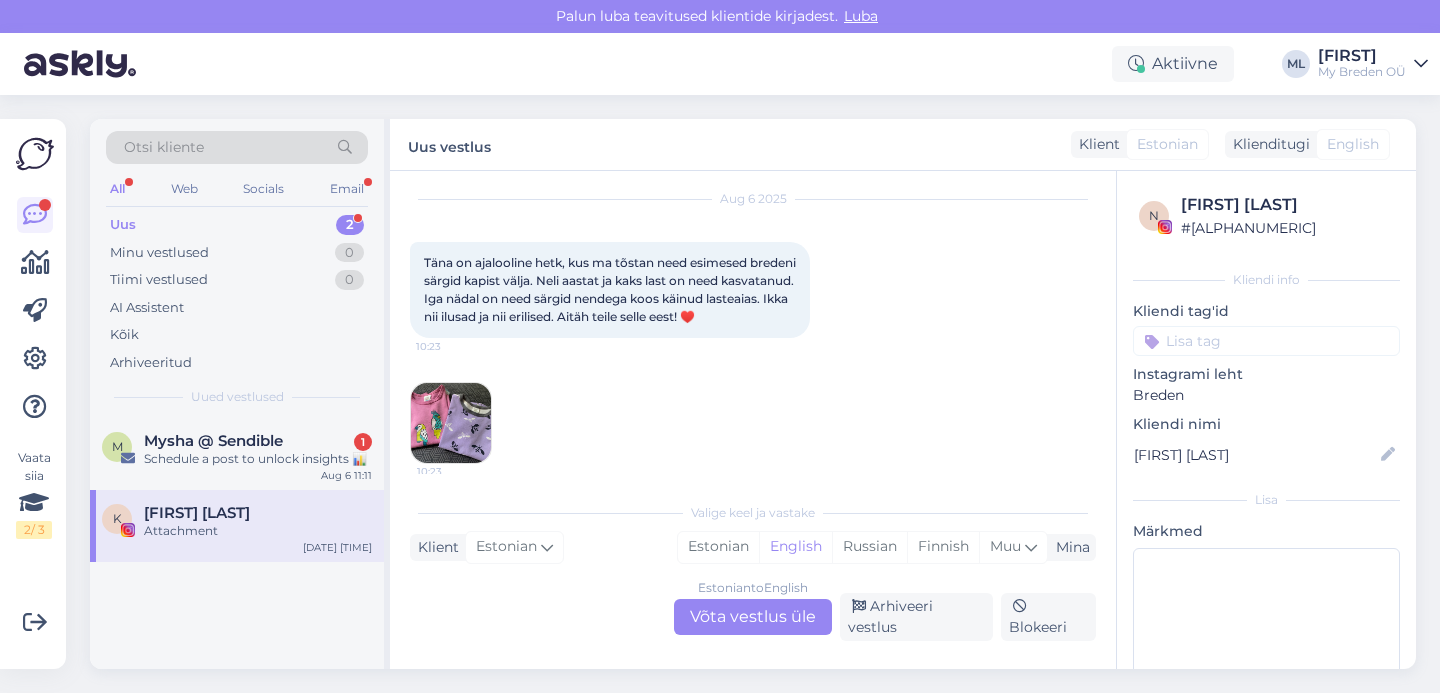 click at bounding box center [451, 423] 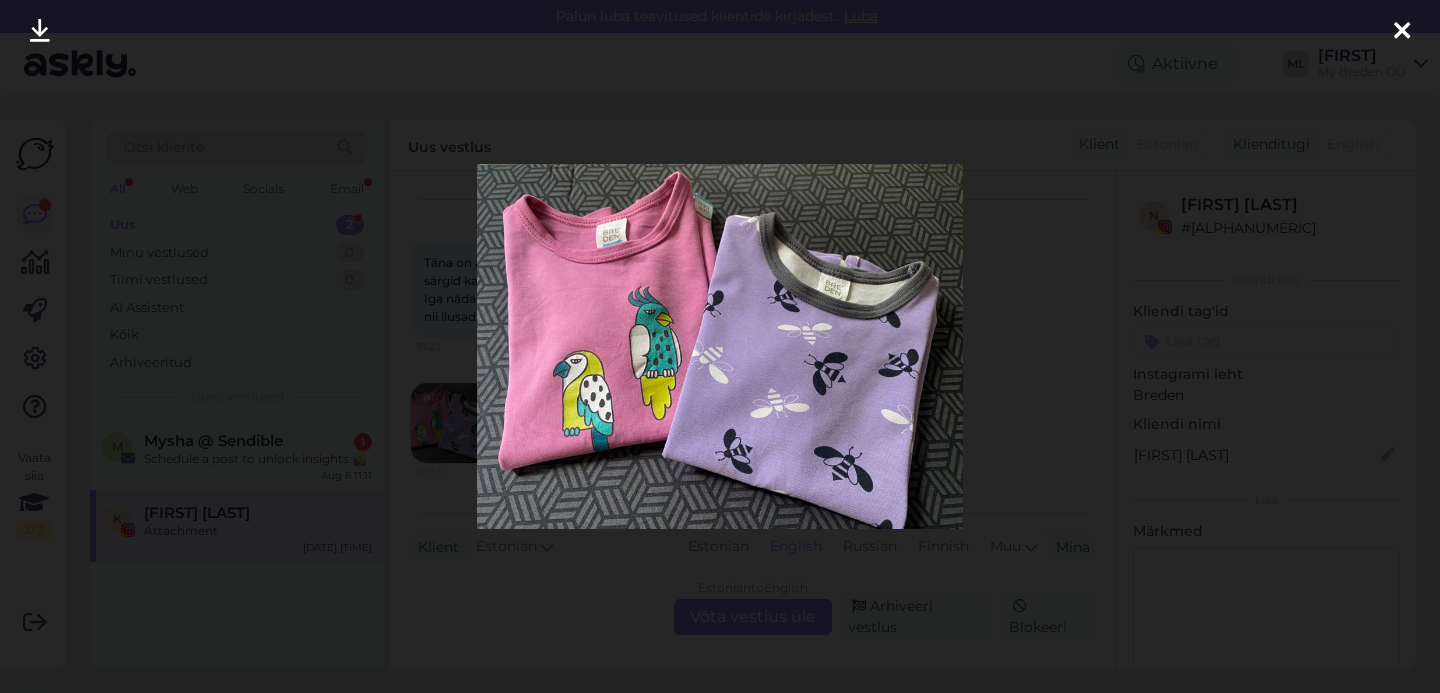 click at bounding box center (1402, 32) 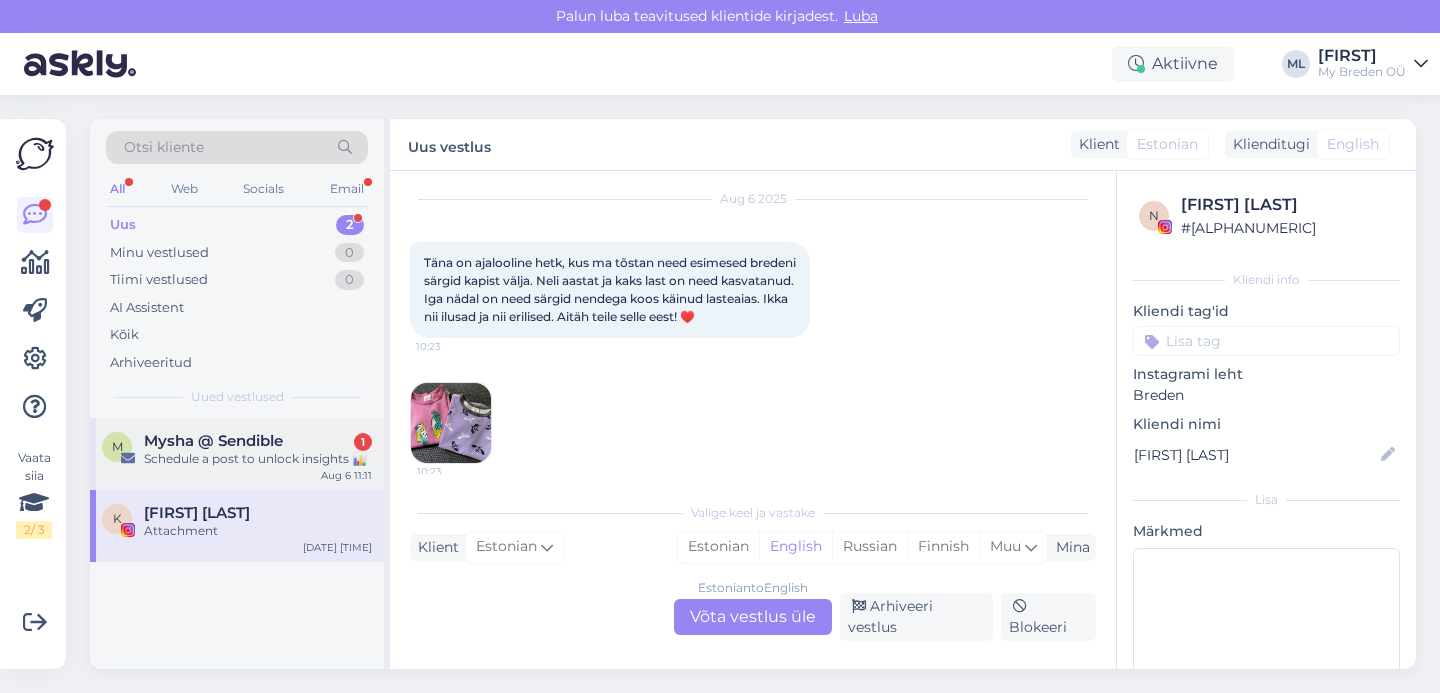 click on "Mysha @ Sendible" at bounding box center [213, 441] 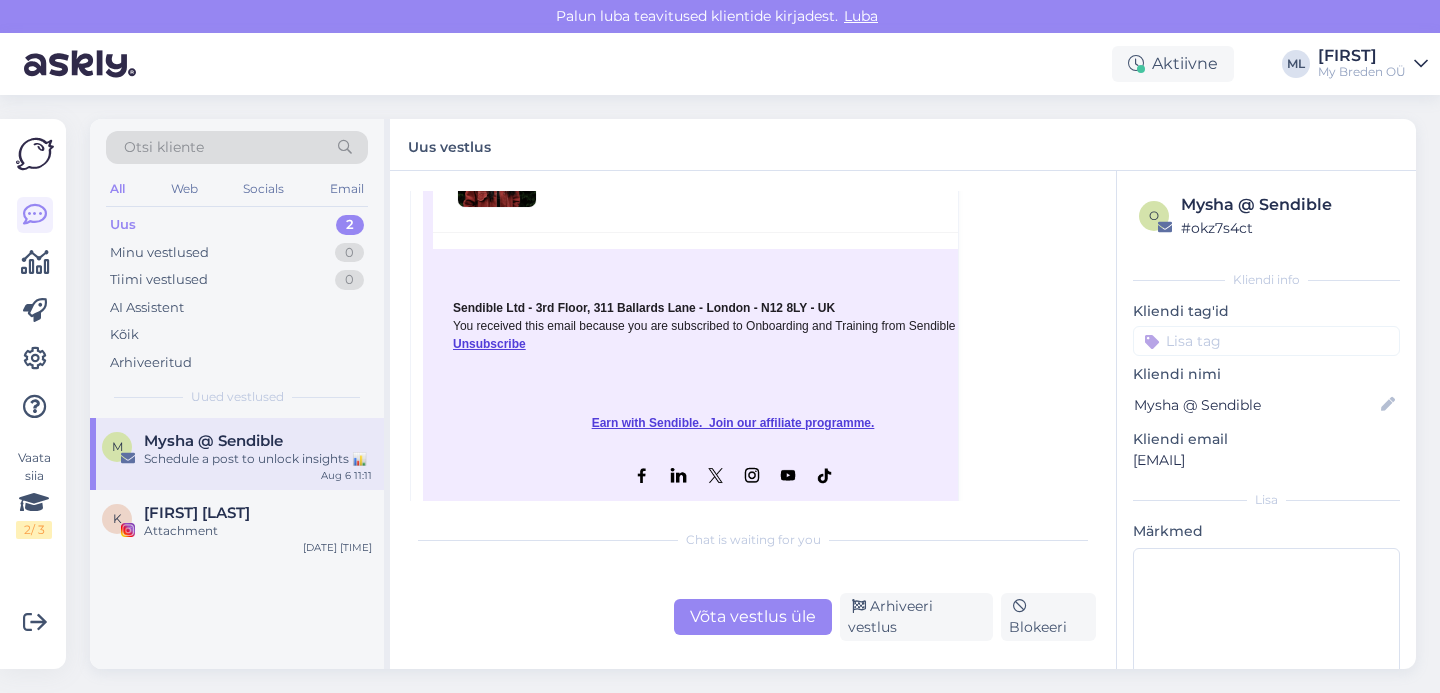 scroll, scrollTop: 1571, scrollLeft: 0, axis: vertical 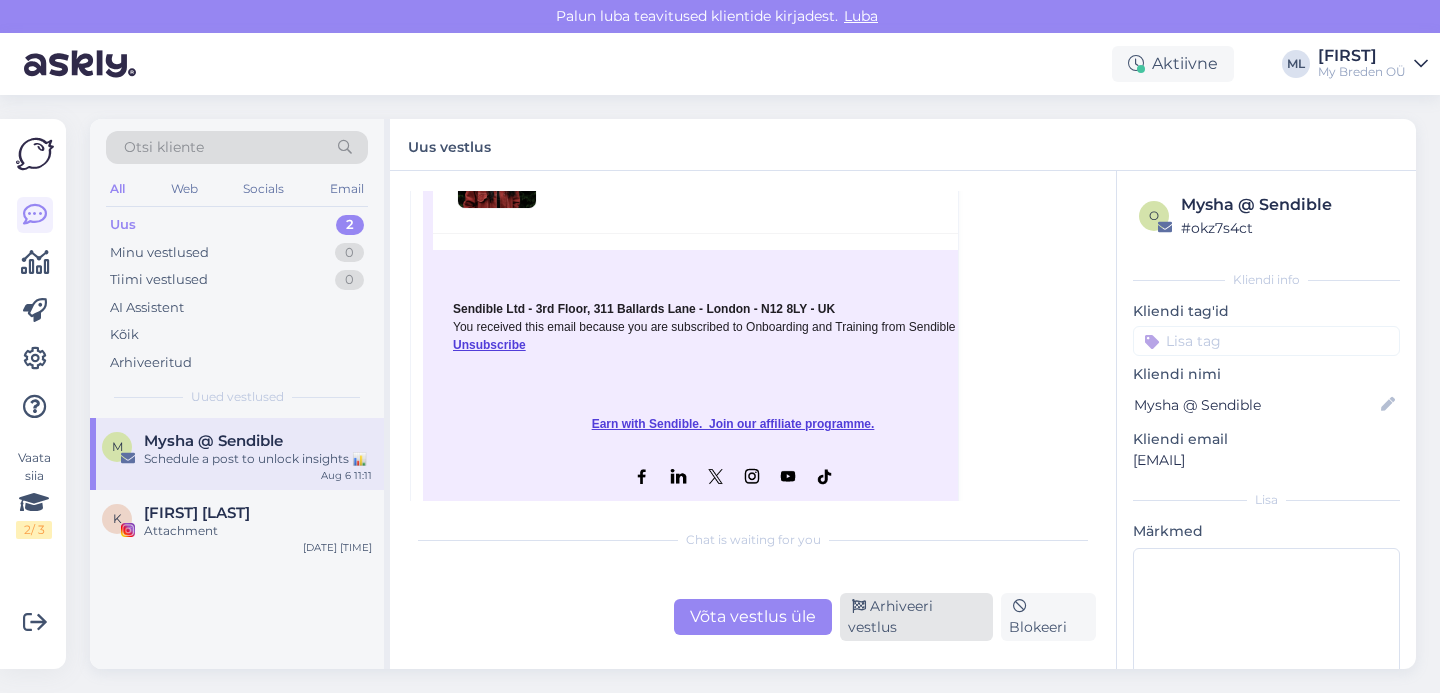 click on "Arhiveeri vestlus" at bounding box center [916, 617] 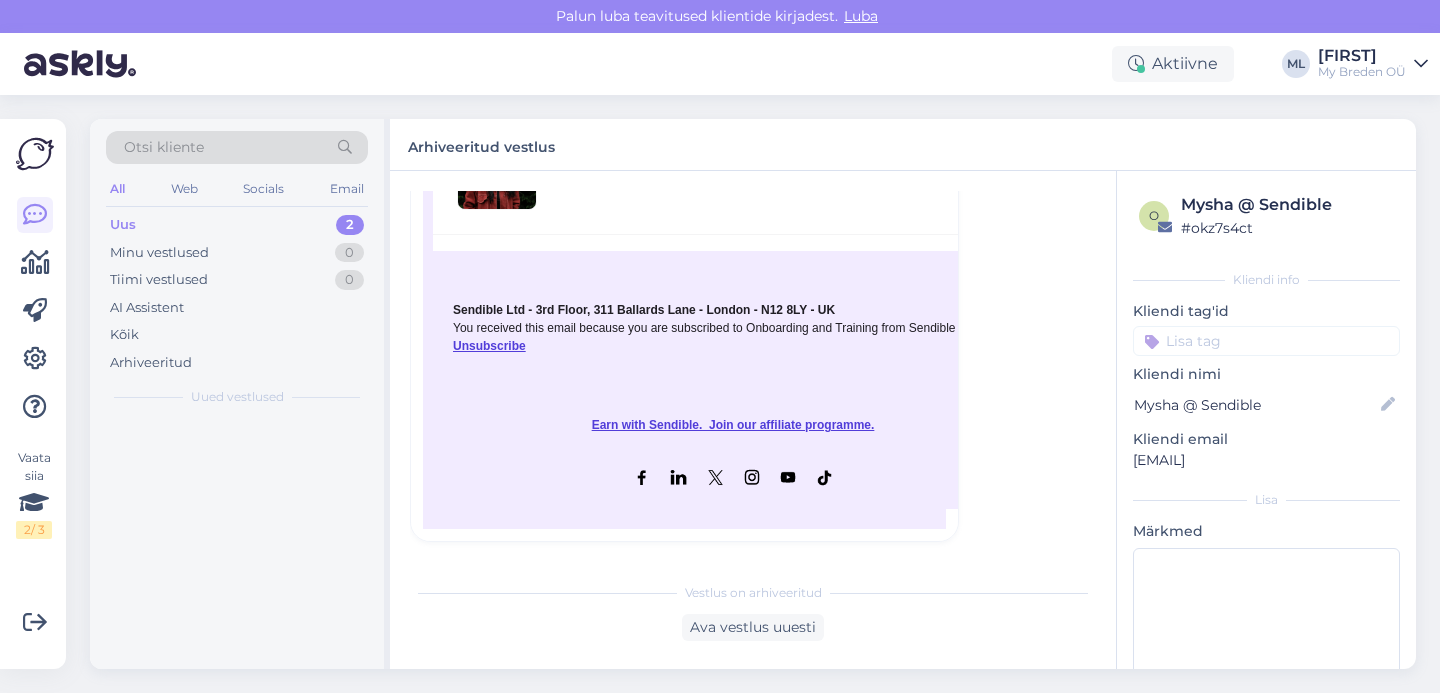 scroll, scrollTop: 140, scrollLeft: 0, axis: vertical 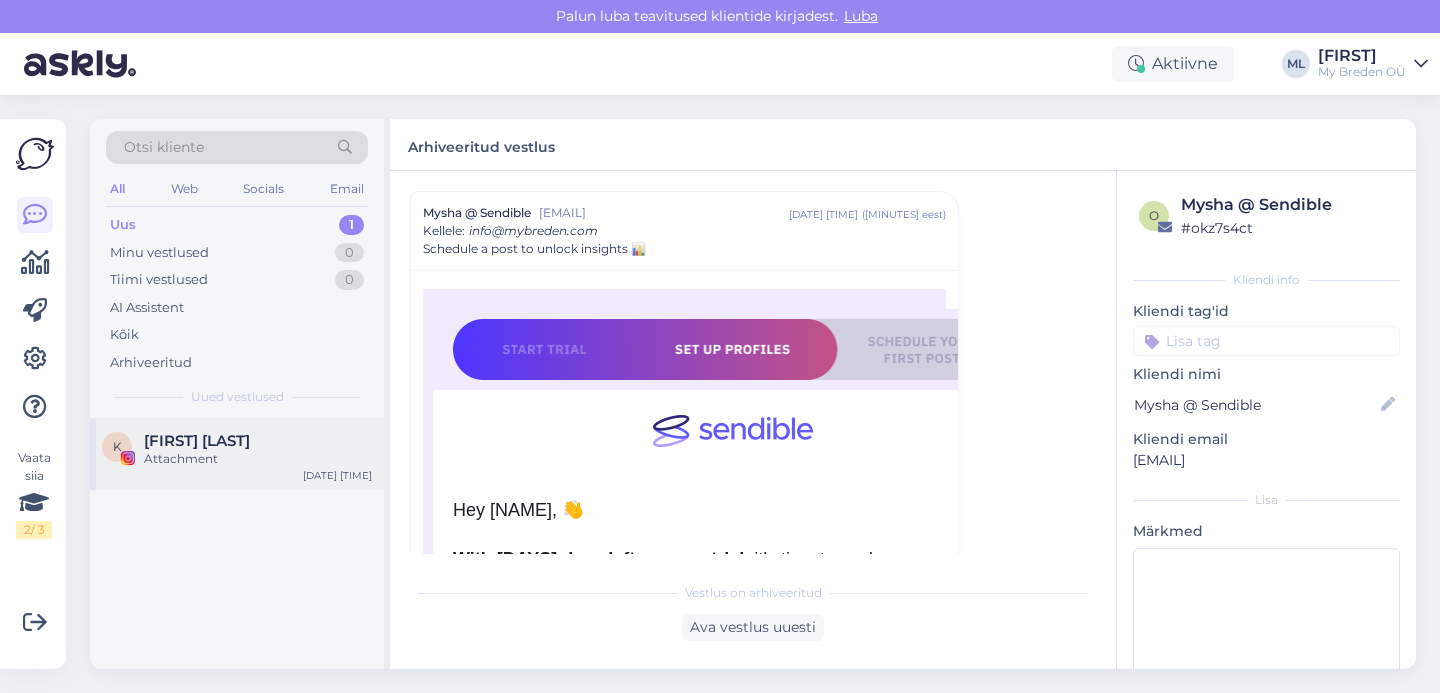 click on "[FIRST] [LAST]" at bounding box center [197, 441] 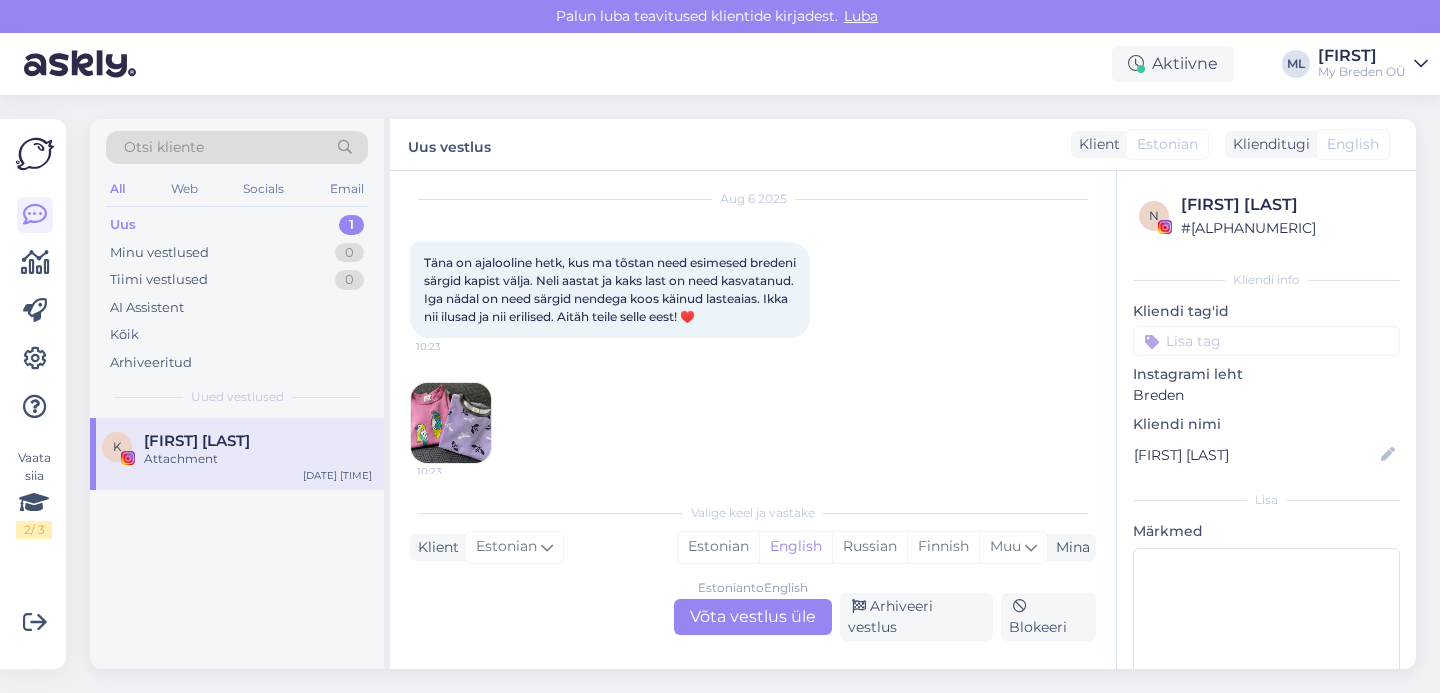 click on "Uus 1" at bounding box center (237, 225) 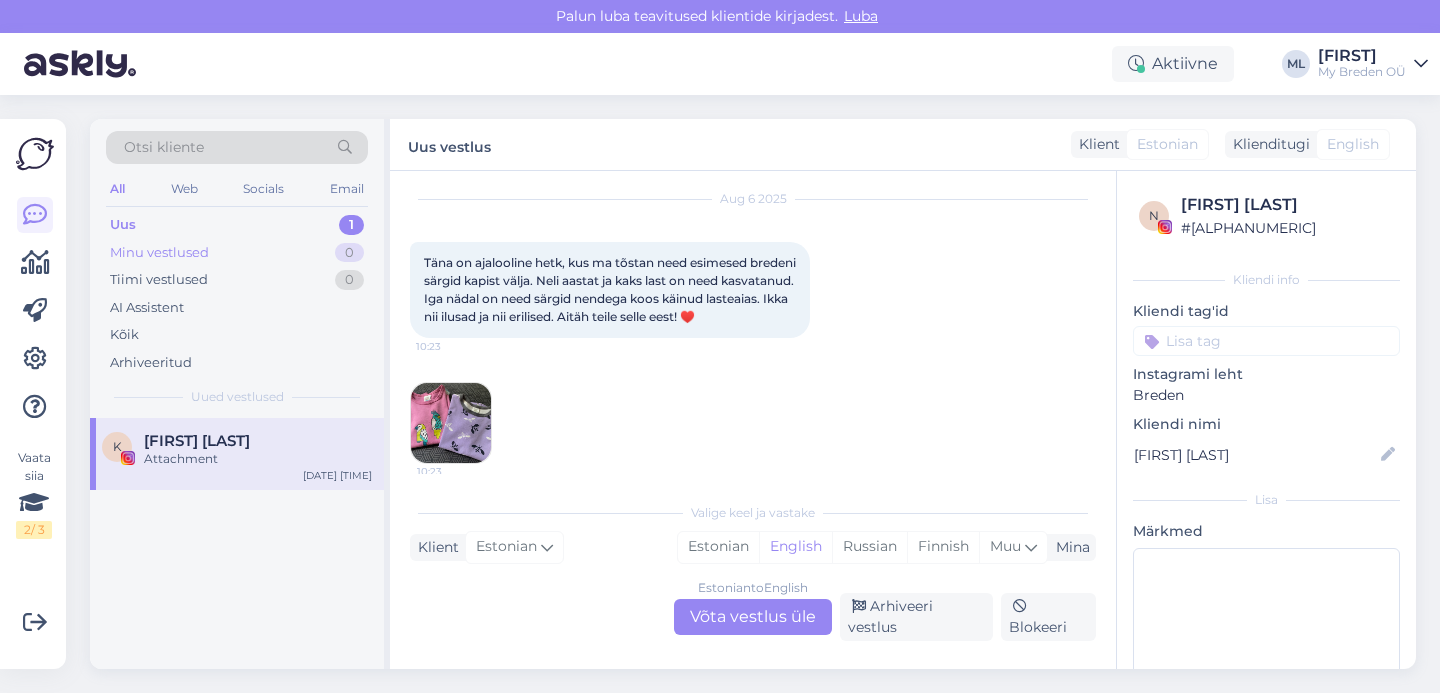click on "Minu vestlused" at bounding box center [159, 253] 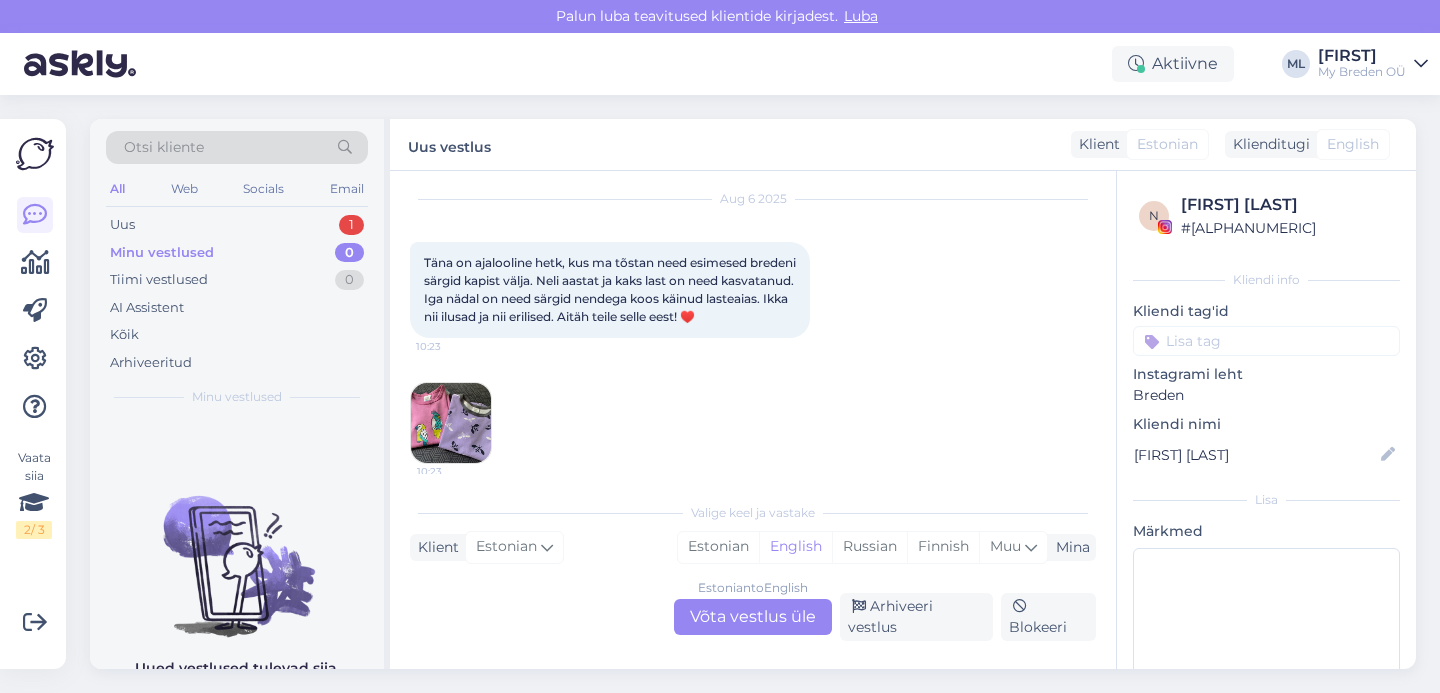 click on "Otsi kliente All Web Socials  Email Uus 1 Minu vestlused 0 Tiimi vestlused 0 AI Assistent Kõik Arhiveeritud Minu vestlused" at bounding box center [237, 268] 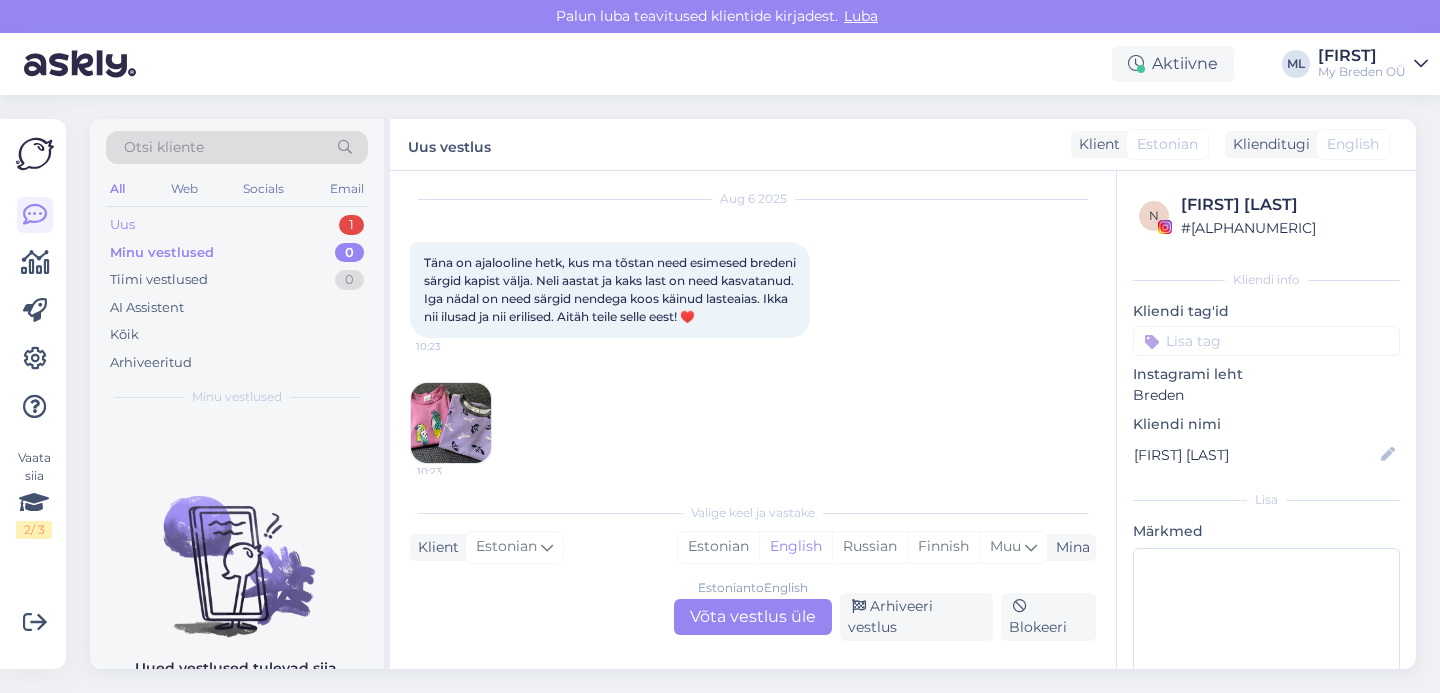 click on "Uus 1" at bounding box center [237, 225] 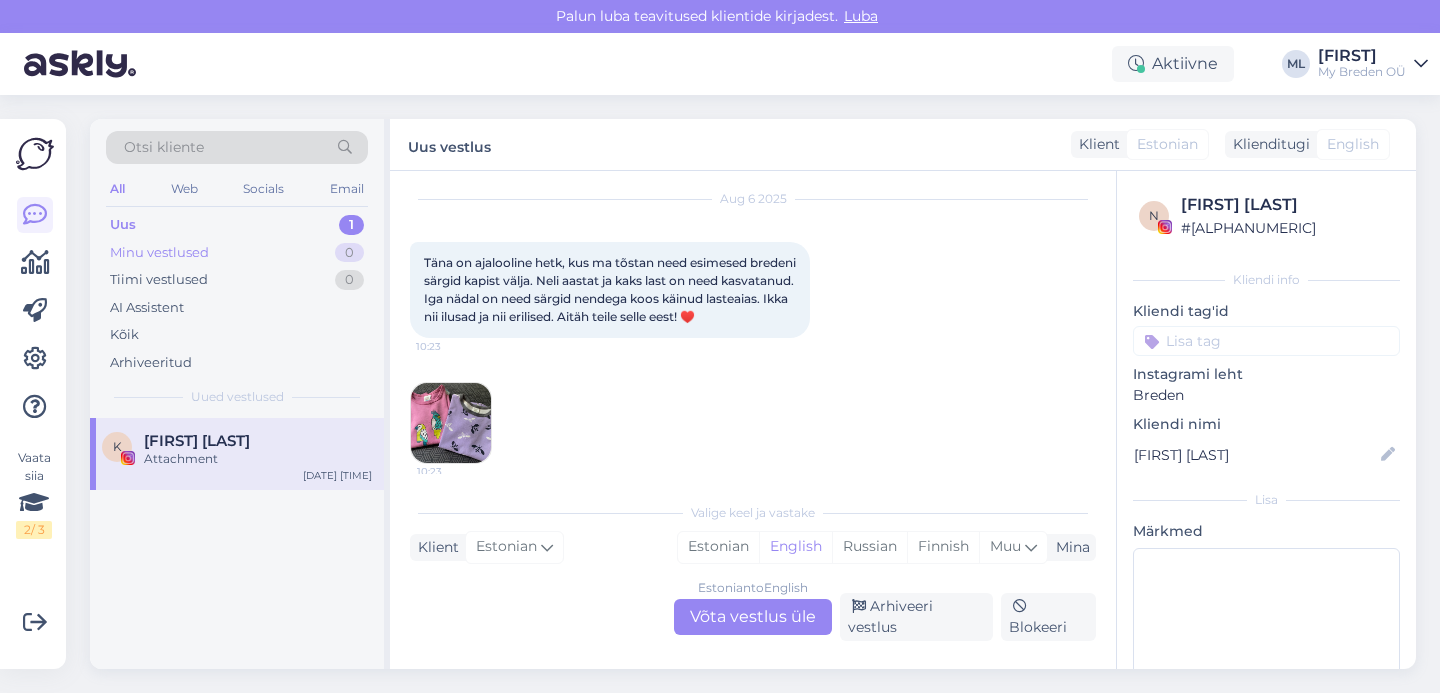 click on "Minu vestlused" at bounding box center [159, 253] 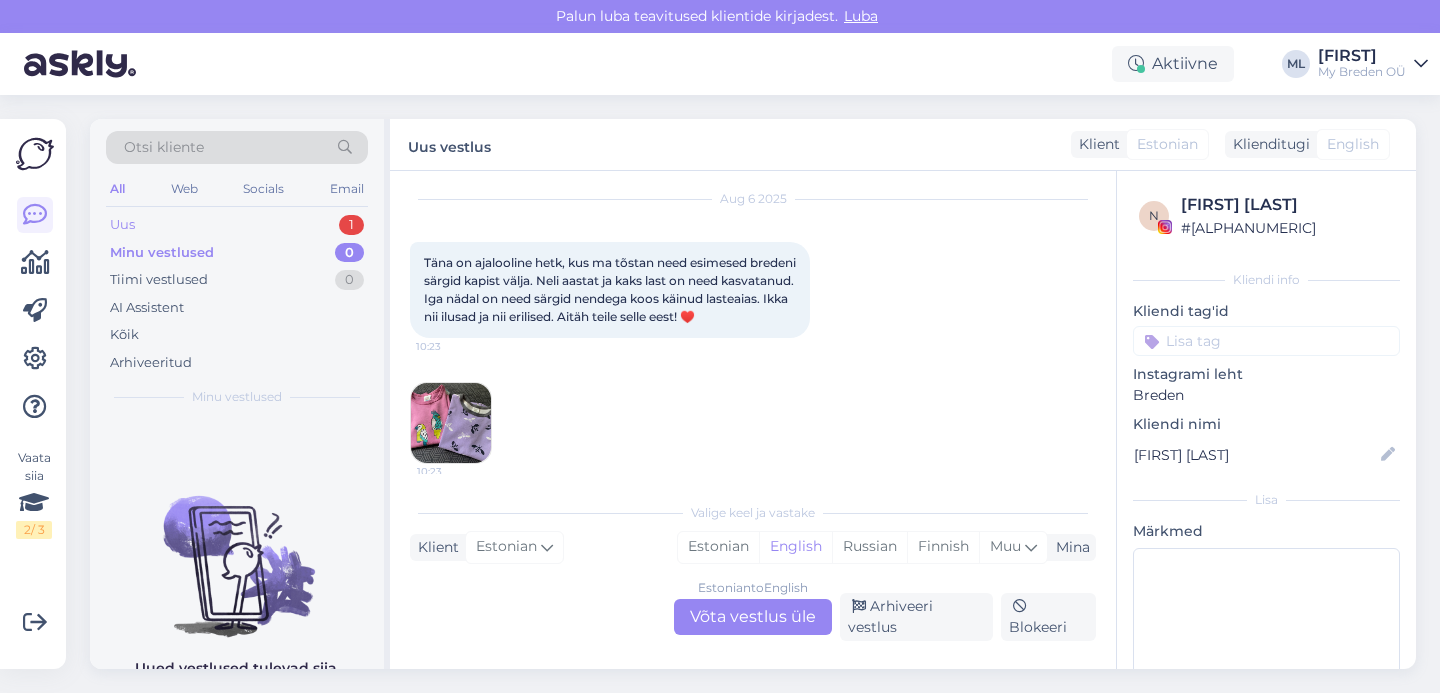 click on "Uus 1" at bounding box center [237, 225] 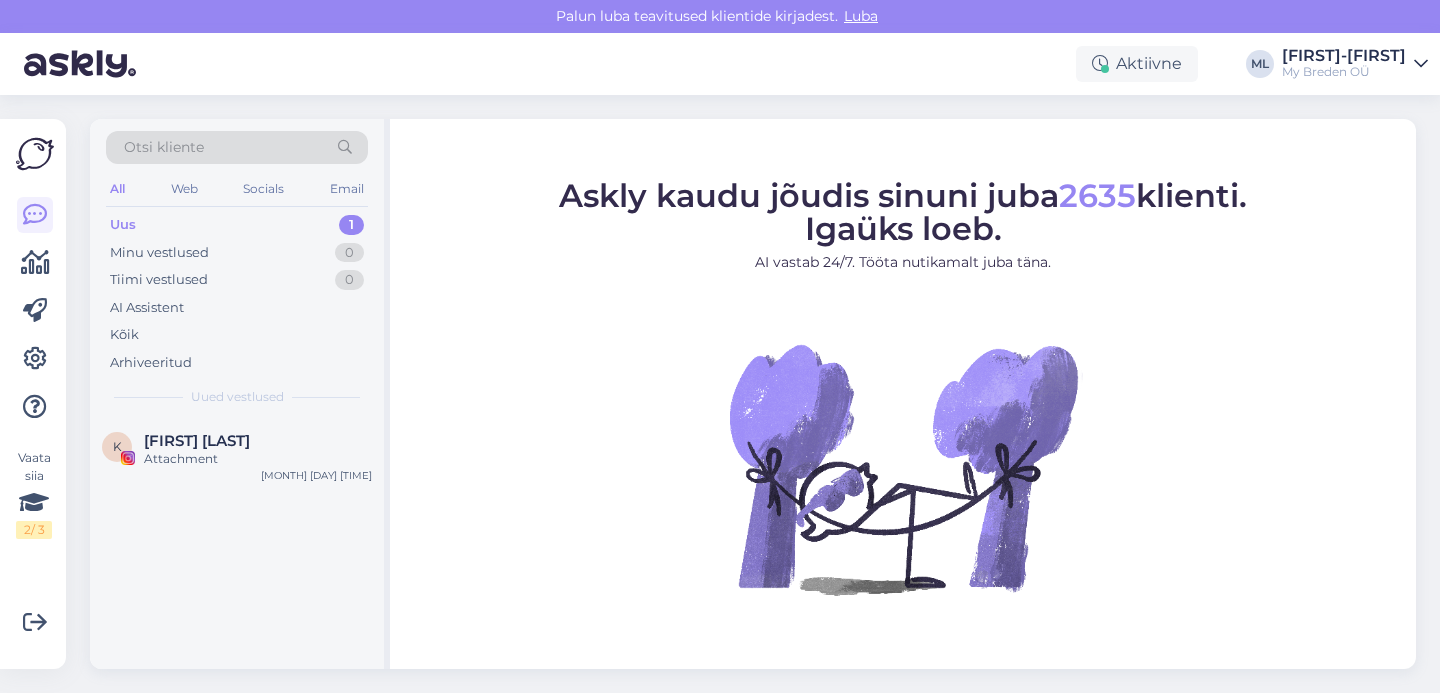 scroll, scrollTop: 0, scrollLeft: 0, axis: both 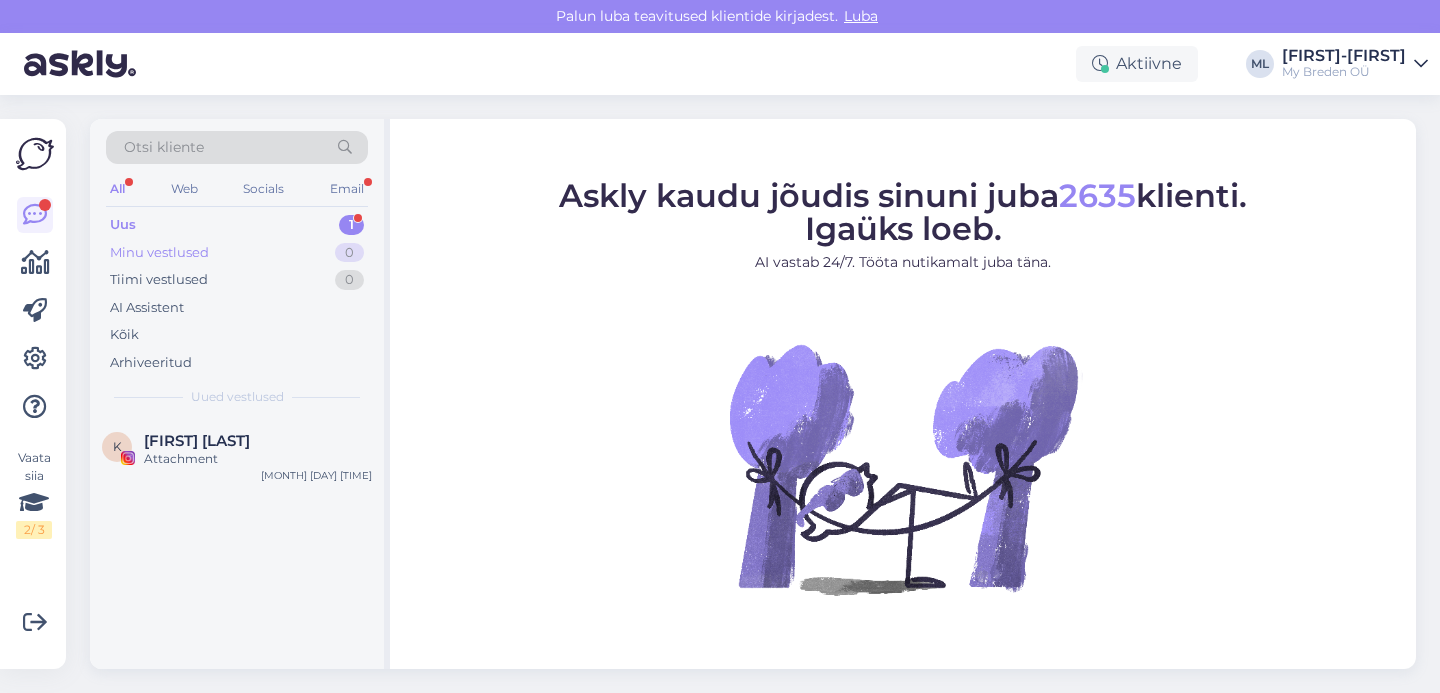 click on "Minu vestlused" at bounding box center [159, 253] 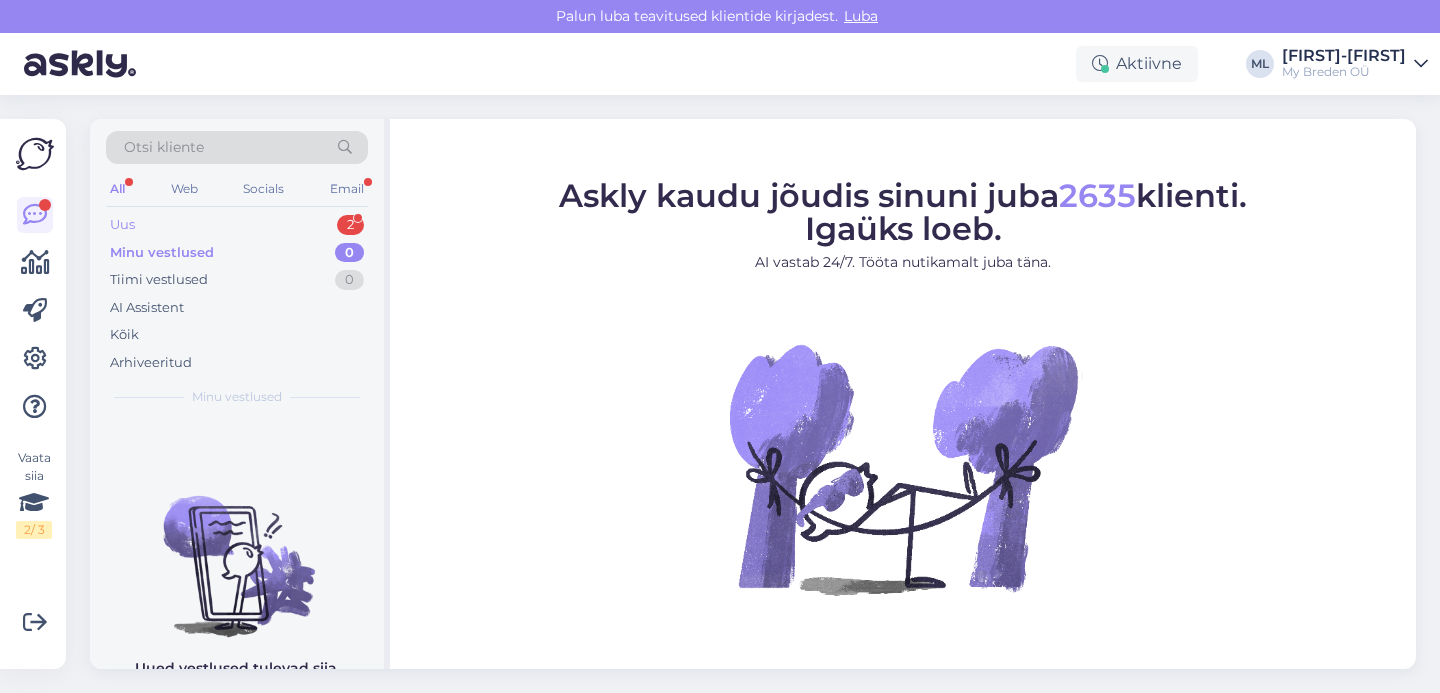 click on "Uus 2" at bounding box center [237, 225] 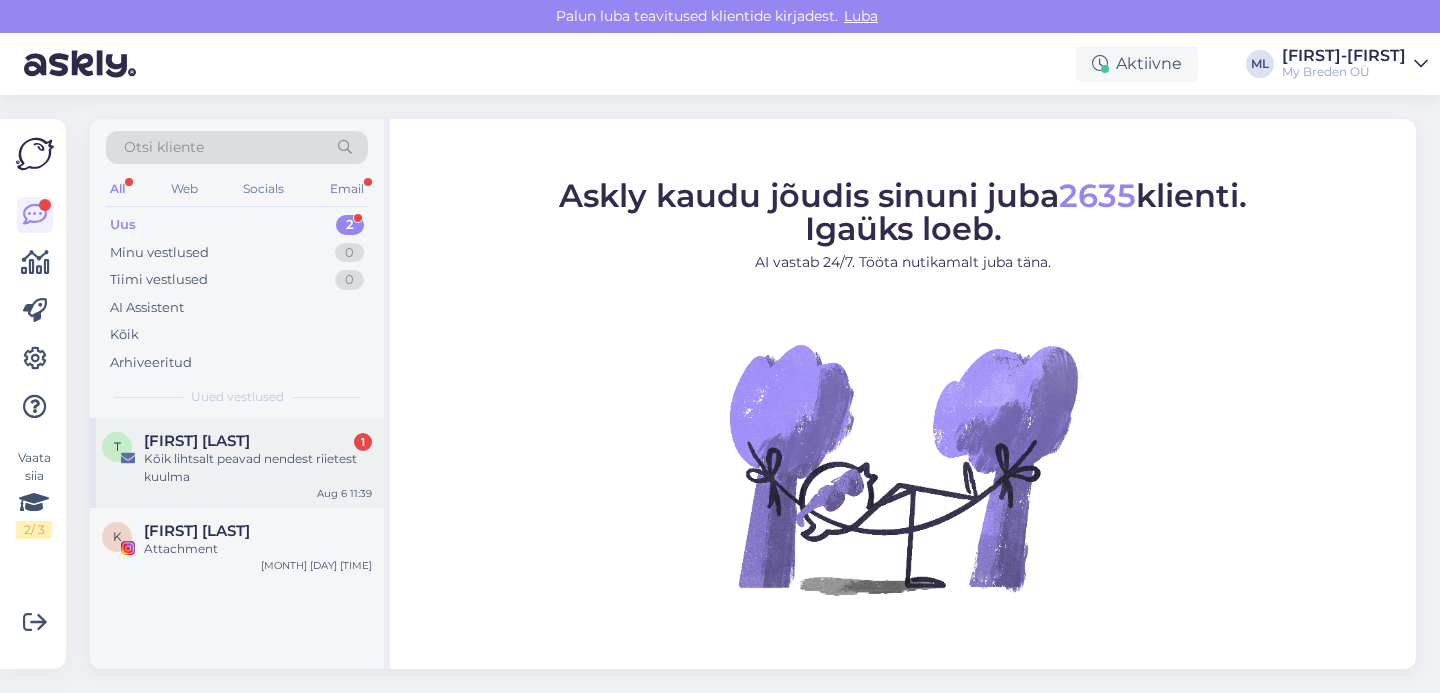 click on "Kõik lihtsalt peavad nendest riietest kuulma" at bounding box center [258, 468] 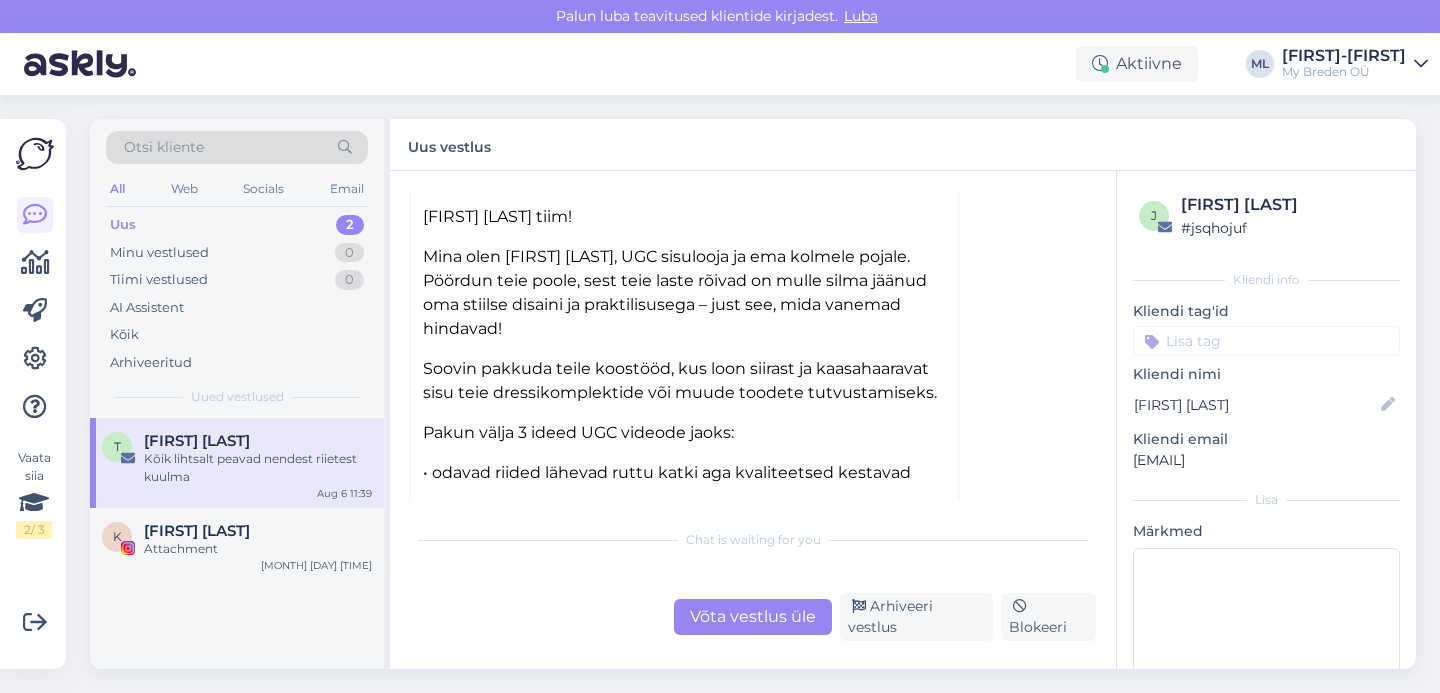 scroll, scrollTop: 527, scrollLeft: 0, axis: vertical 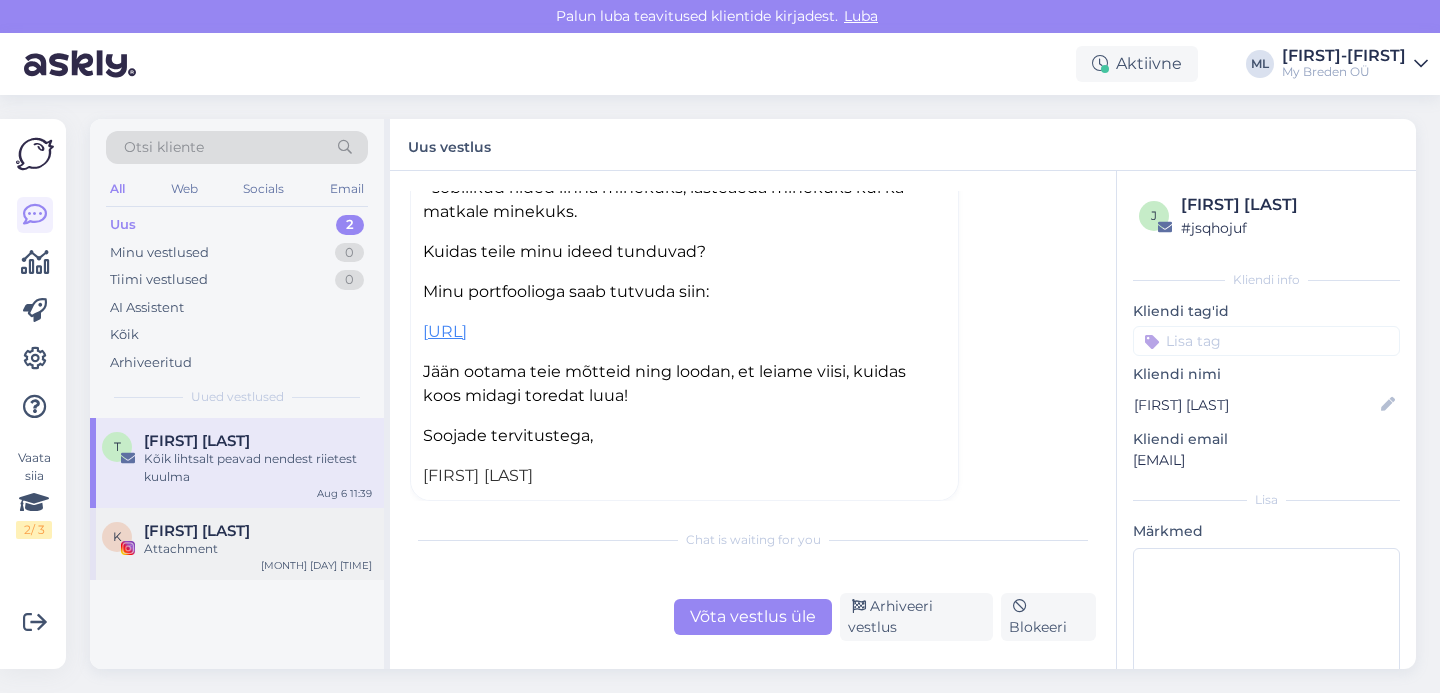 click on "Kerttu Veskimeister" at bounding box center [258, 531] 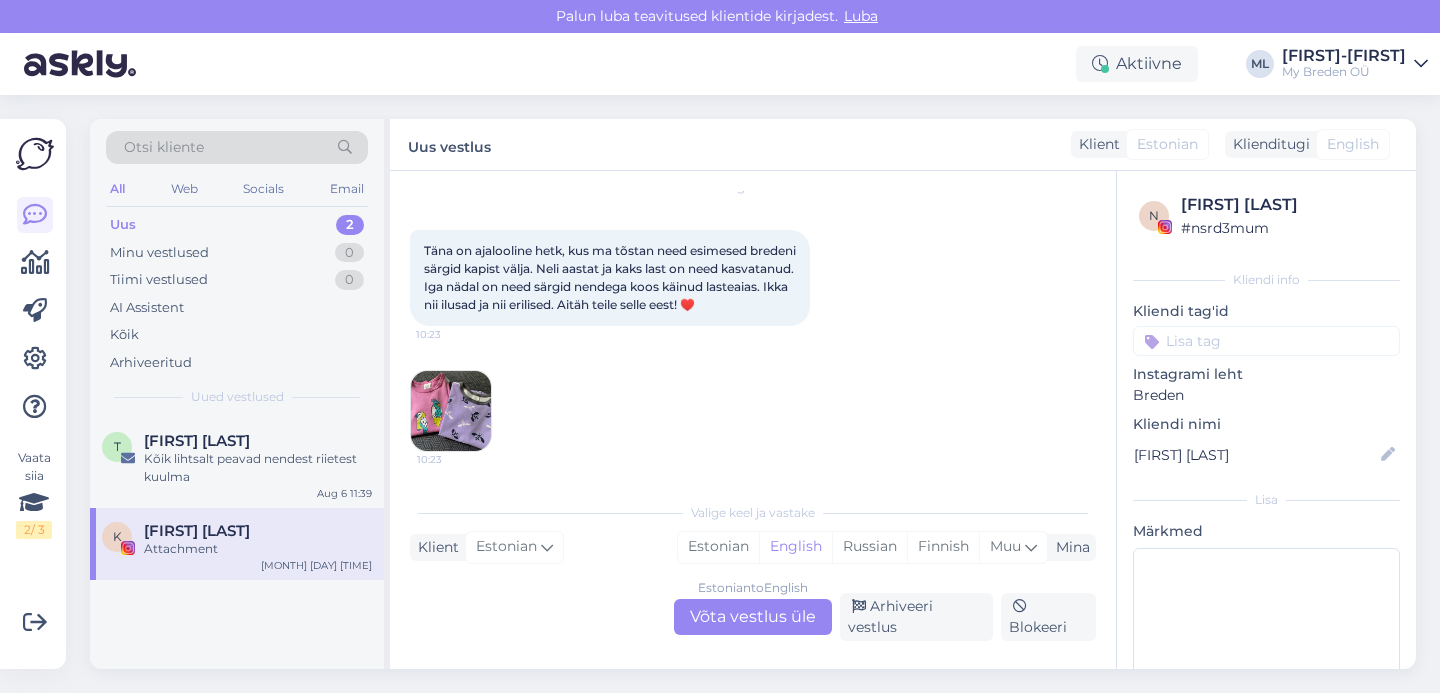 scroll, scrollTop: 55, scrollLeft: 0, axis: vertical 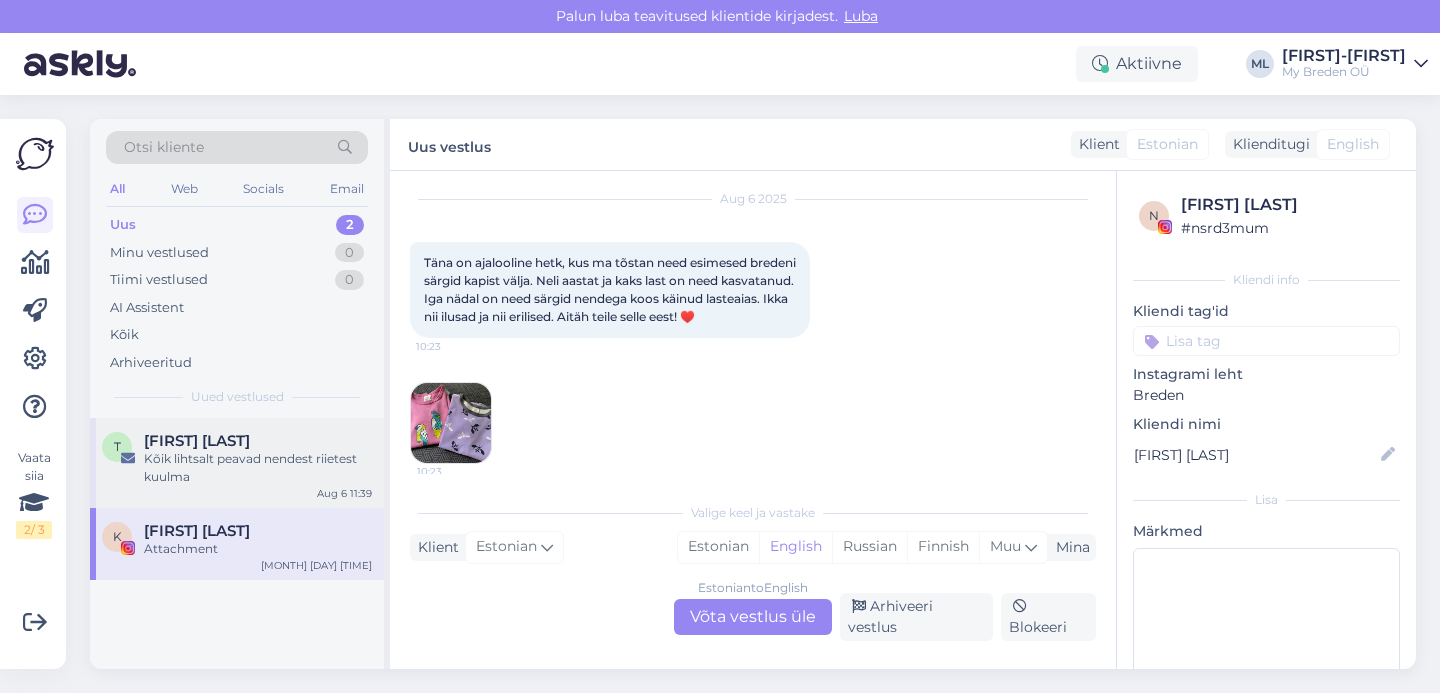 click on "Kõik lihtsalt peavad nendest riietest kuulma" at bounding box center (258, 468) 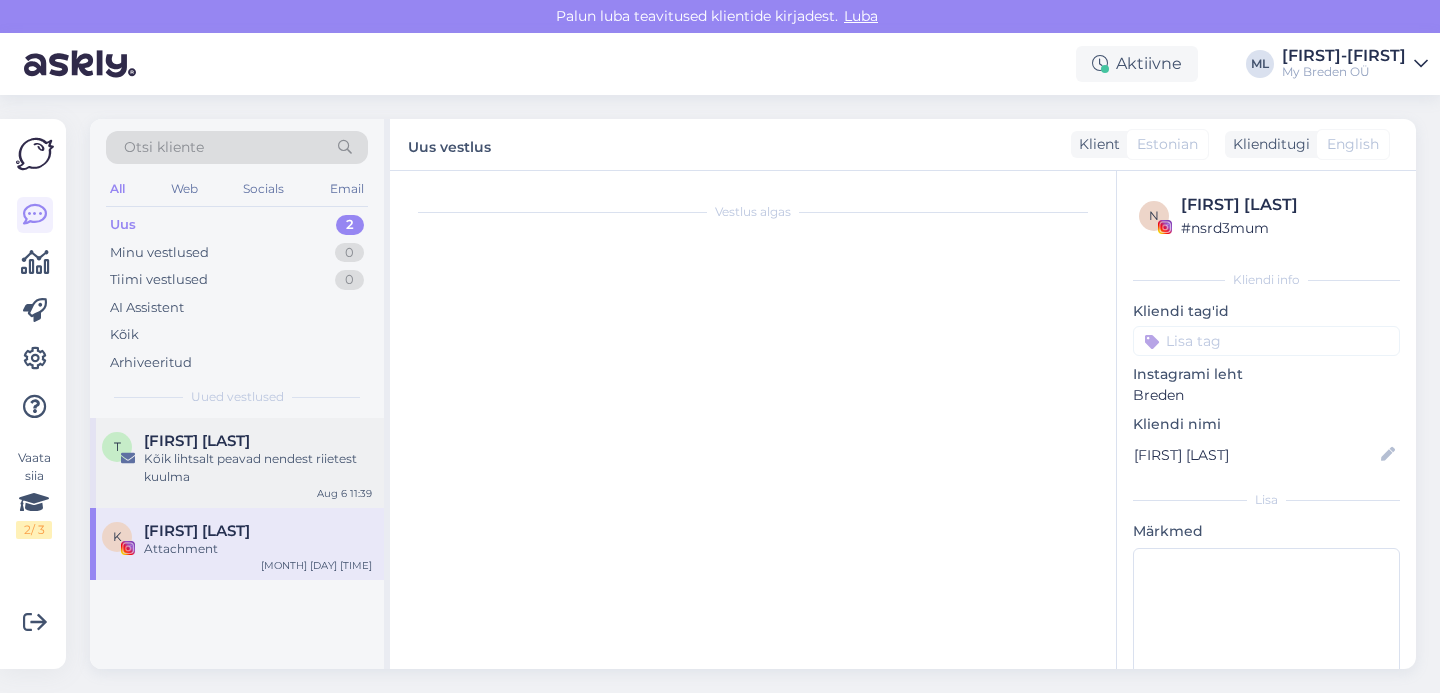 scroll, scrollTop: 54, scrollLeft: 0, axis: vertical 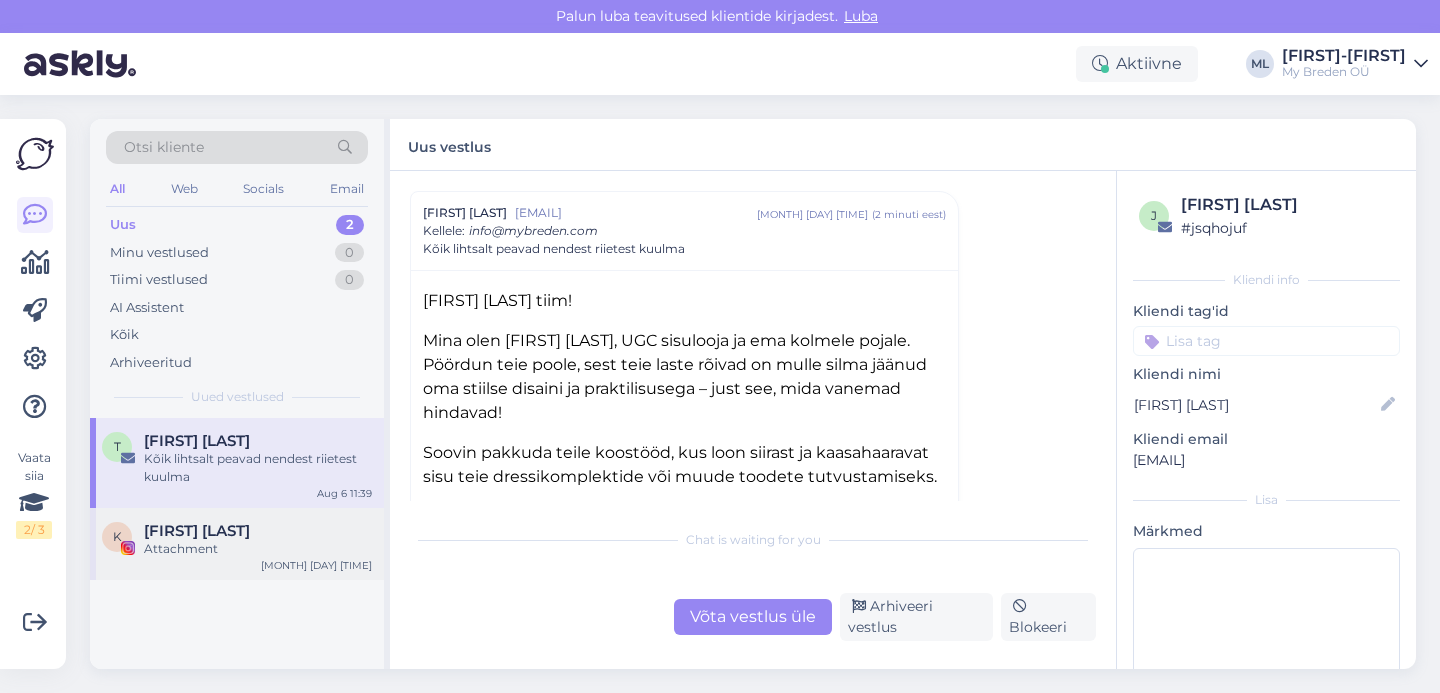 click on "Kerttu Veskimeister" at bounding box center [197, 531] 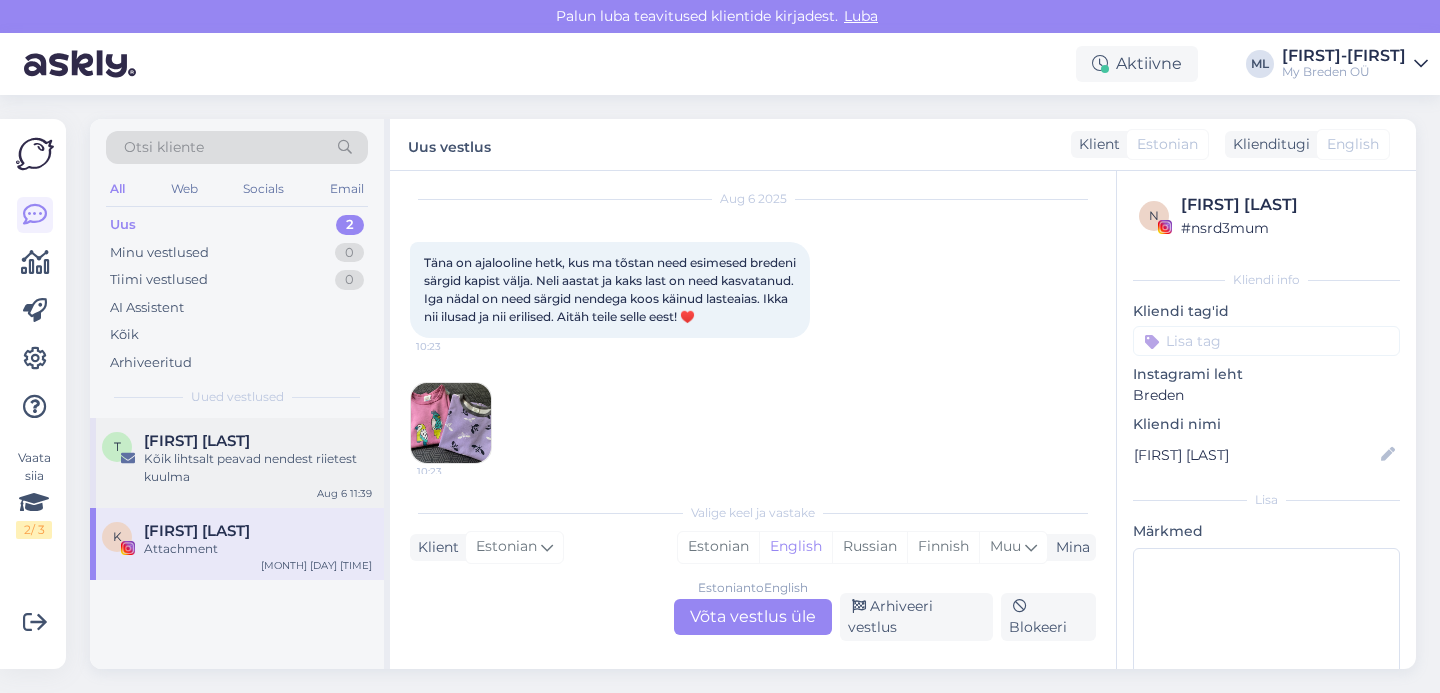 click on "Kõik lihtsalt peavad nendest riietest kuulma" at bounding box center (258, 468) 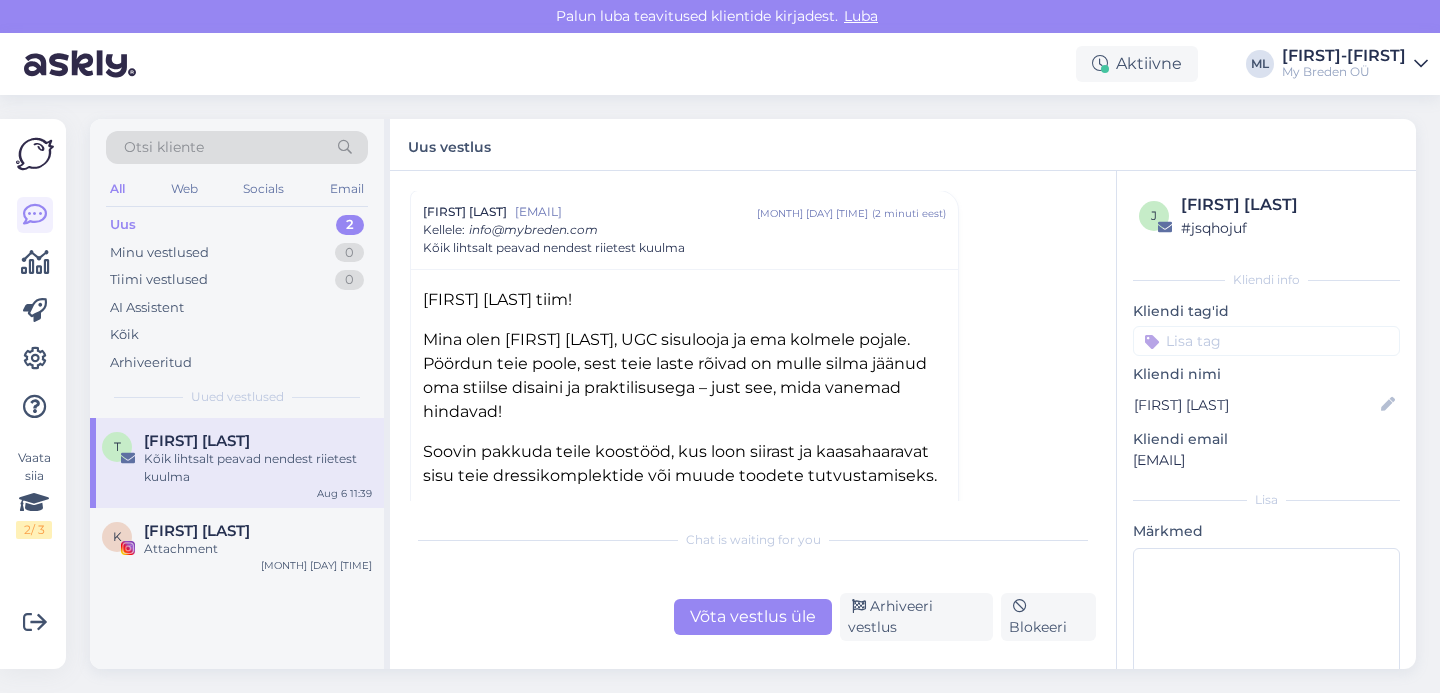 scroll, scrollTop: 54, scrollLeft: 0, axis: vertical 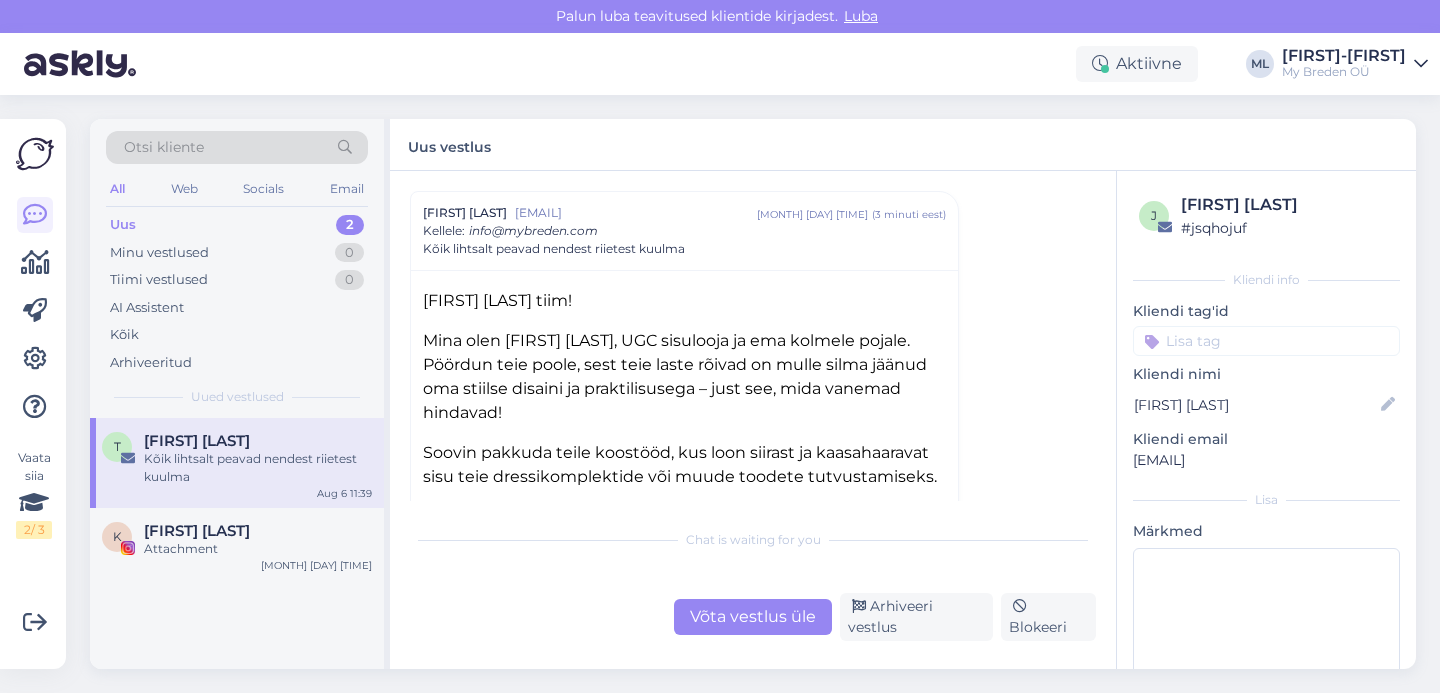 click on "Uus 2" at bounding box center [237, 225] 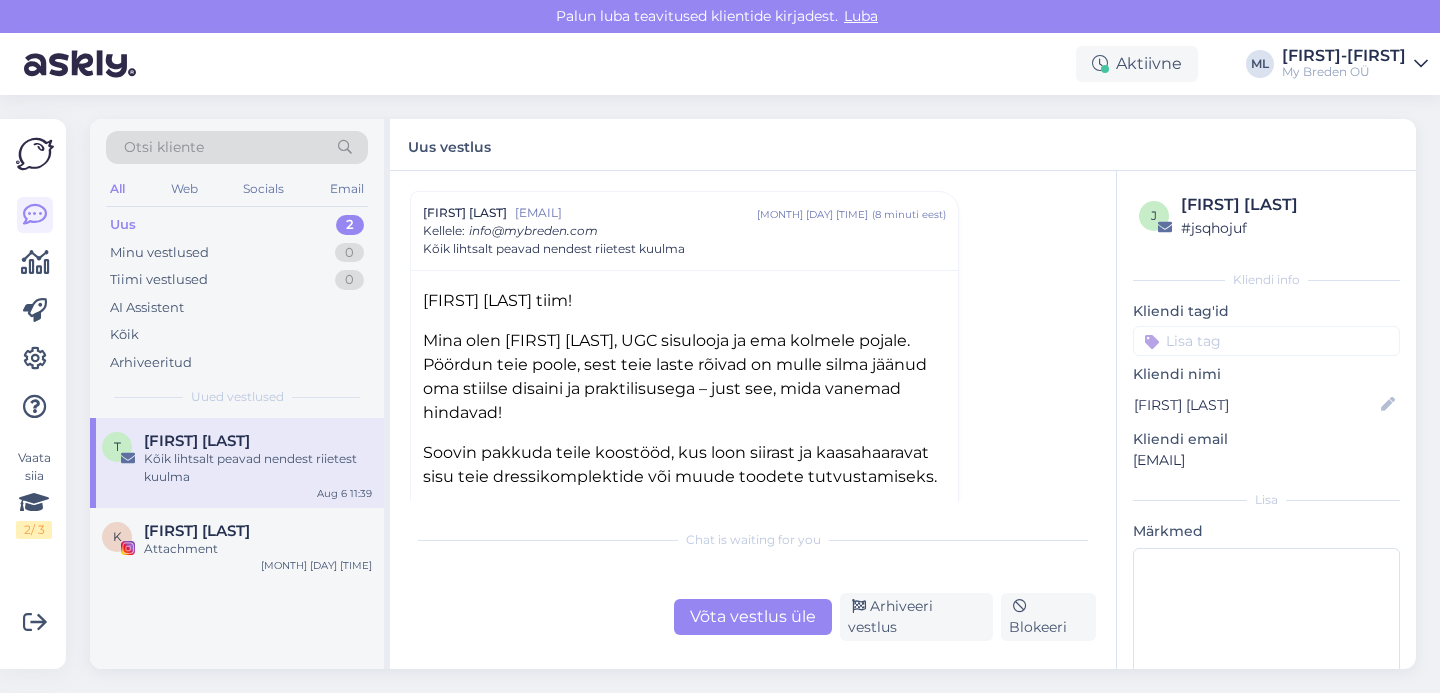 click on "Triinu Sepp" at bounding box center (197, 441) 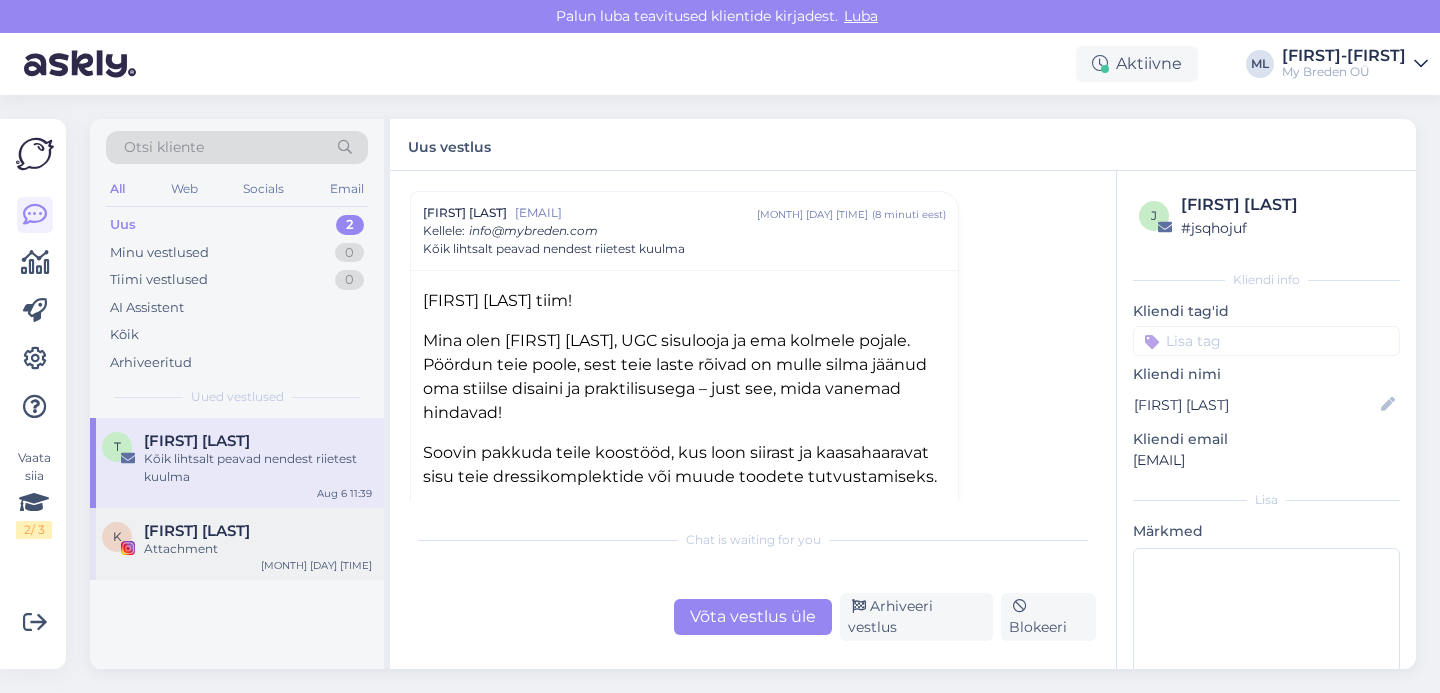 click on "K Kerttu Veskimeister Attachment Aug 6 10:23" at bounding box center [237, 544] 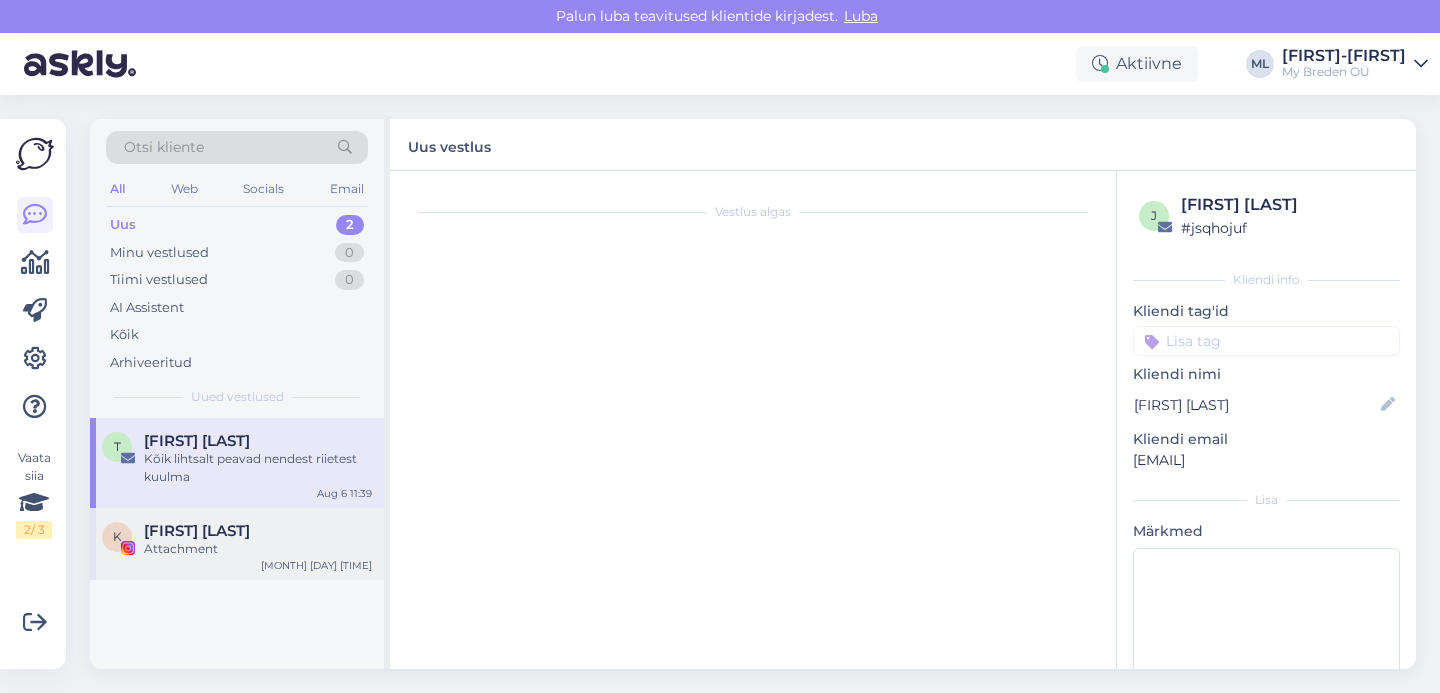 scroll, scrollTop: 55, scrollLeft: 0, axis: vertical 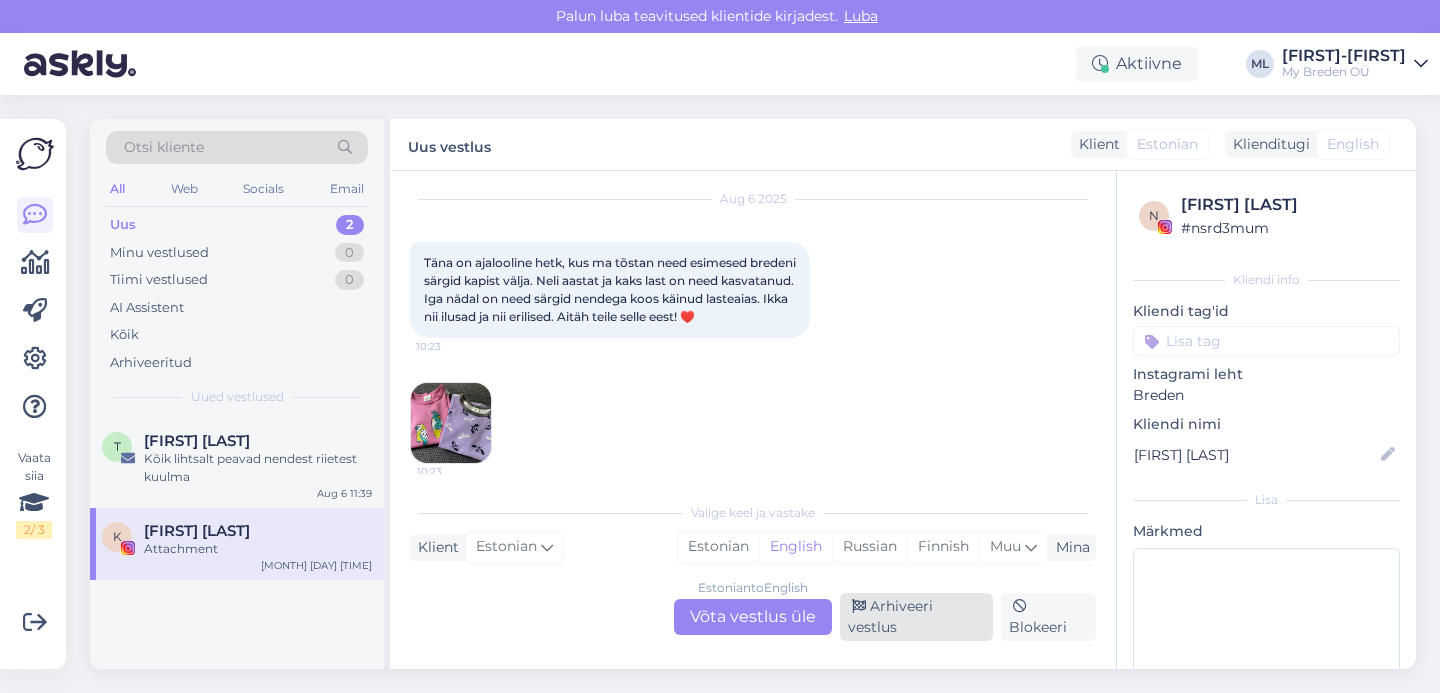 click on "Arhiveeri vestlus" at bounding box center (916, 617) 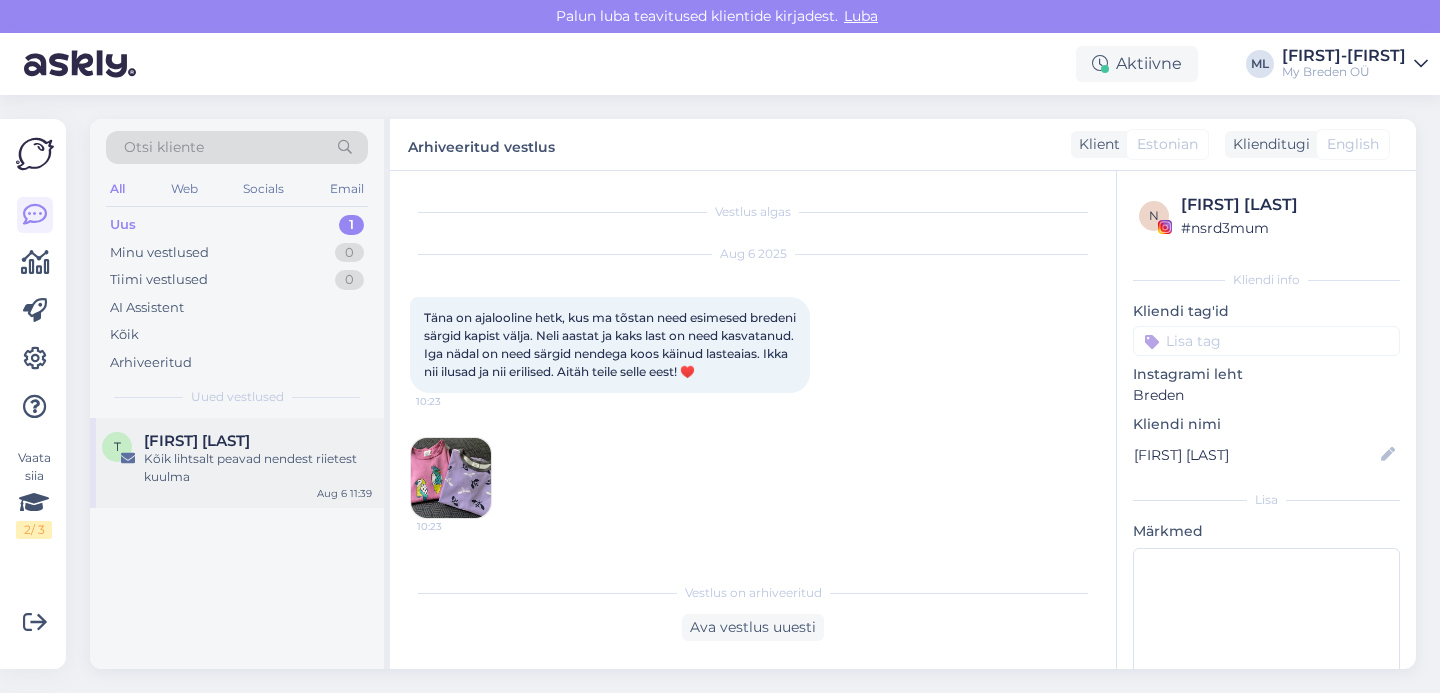click on "Kõik lihtsalt peavad nendest riietest kuulma" at bounding box center (258, 468) 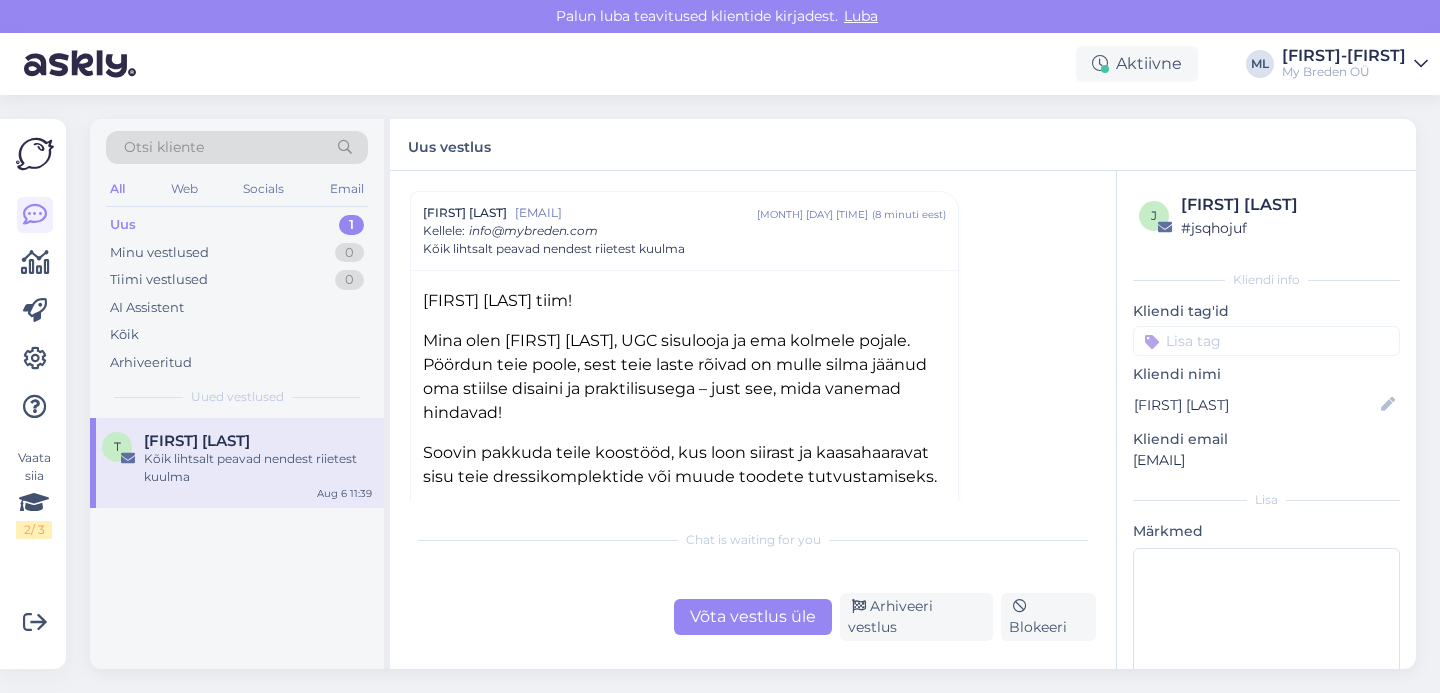 click on "Võta vestlus üle" at bounding box center (753, 617) 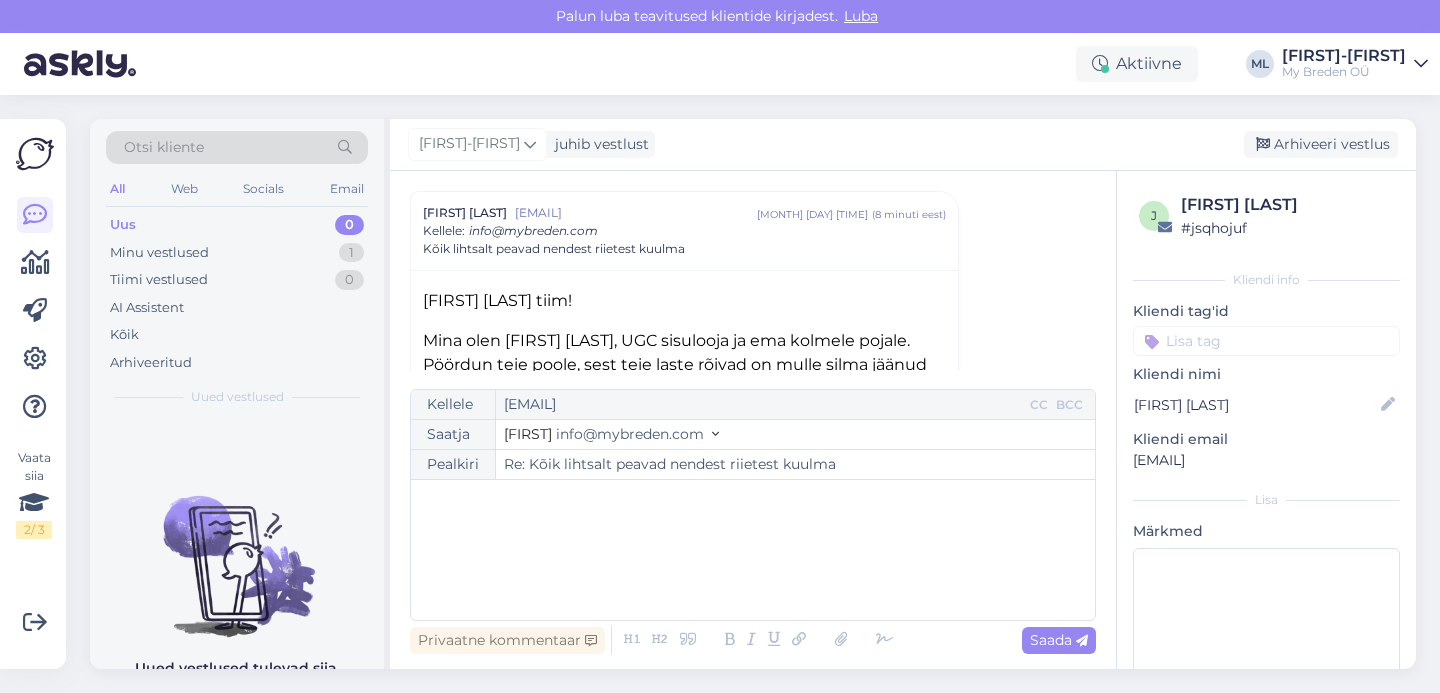 click on "info@mybreden.com" at bounding box center (630, 434) 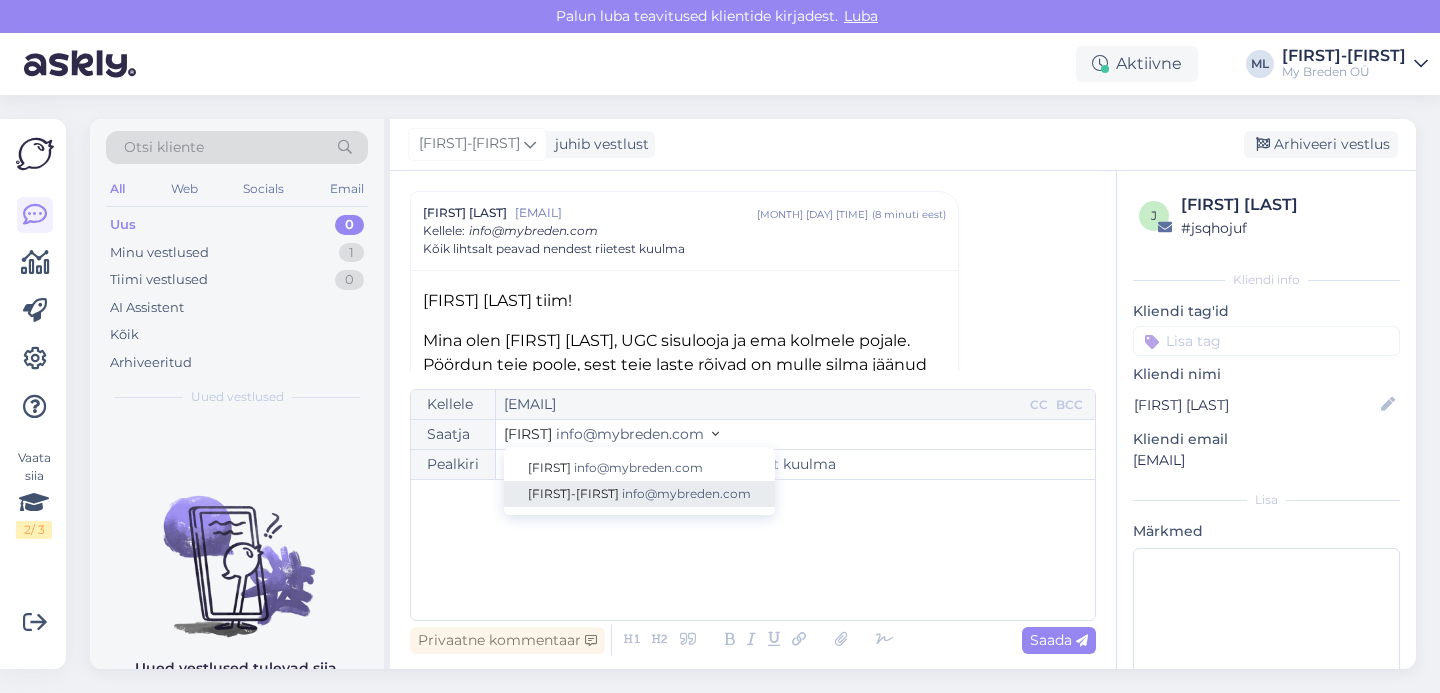 click on "info@mybreden.com" at bounding box center [686, 493] 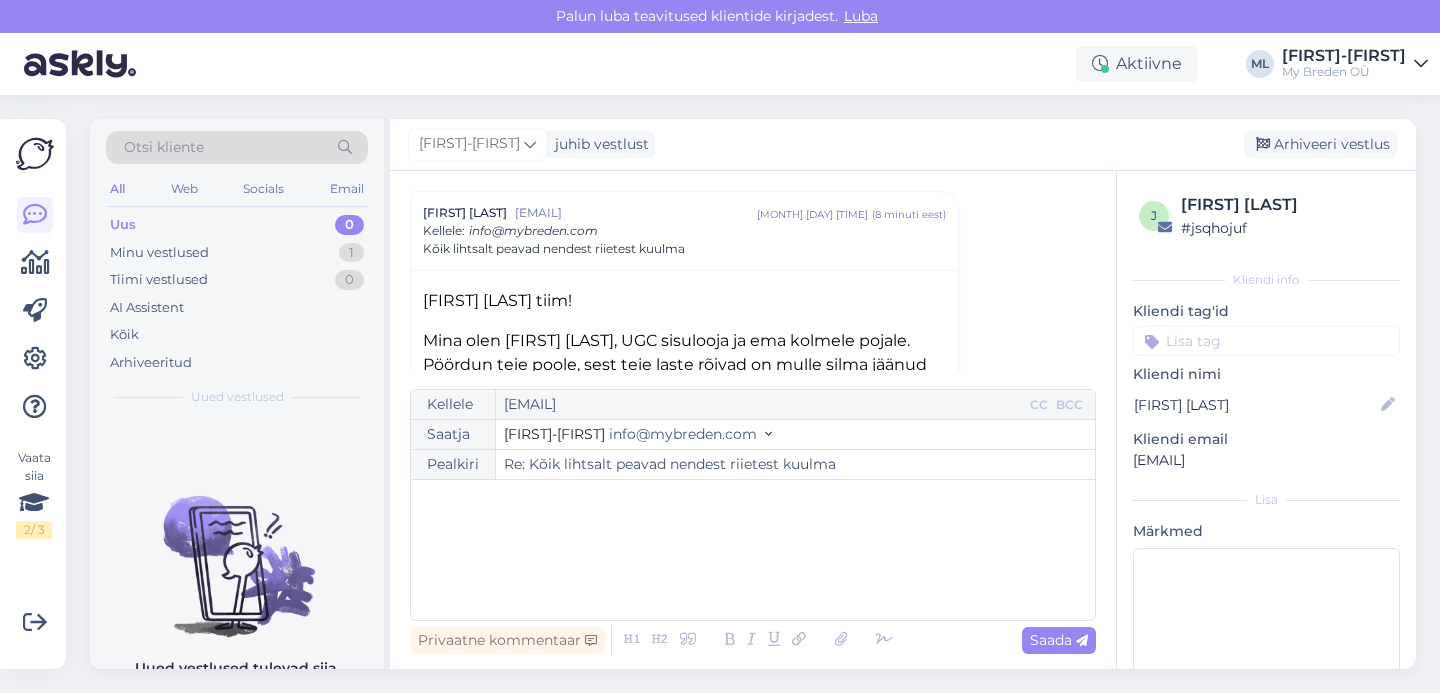 click on "﻿" at bounding box center [753, 550] 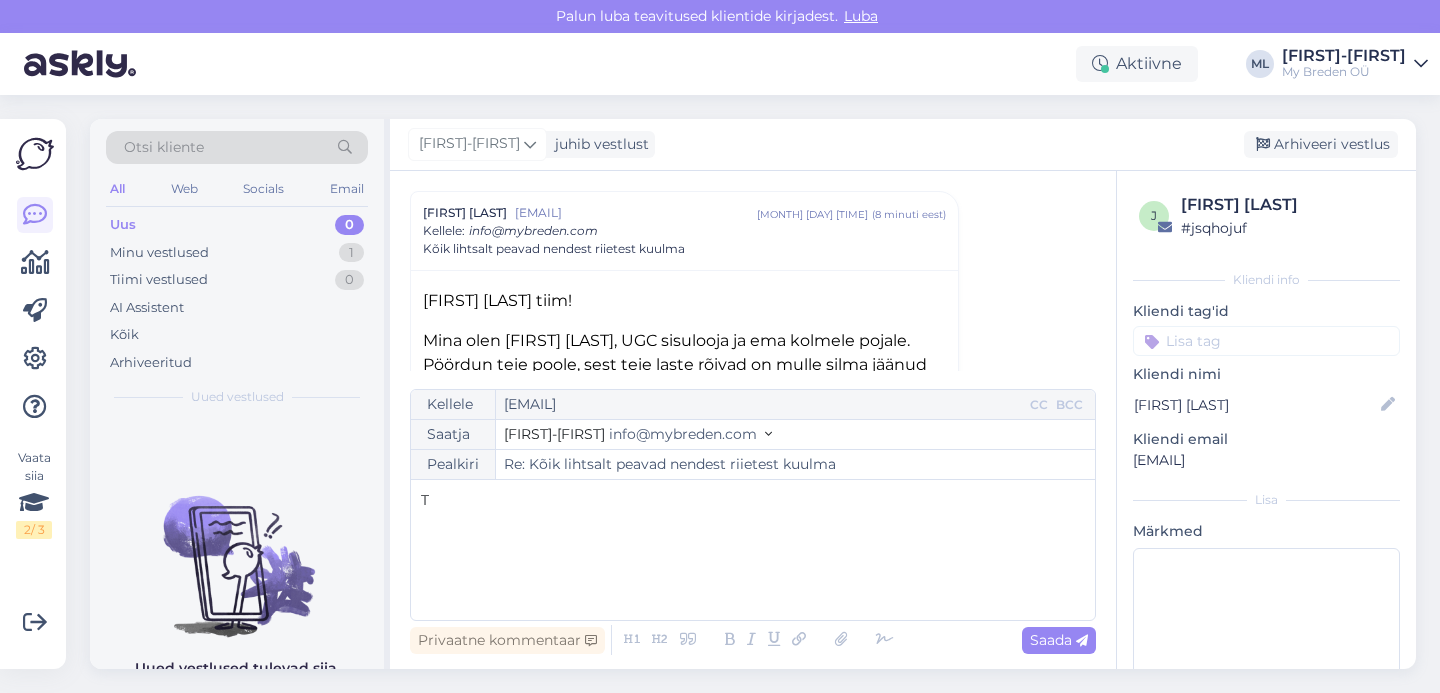 type 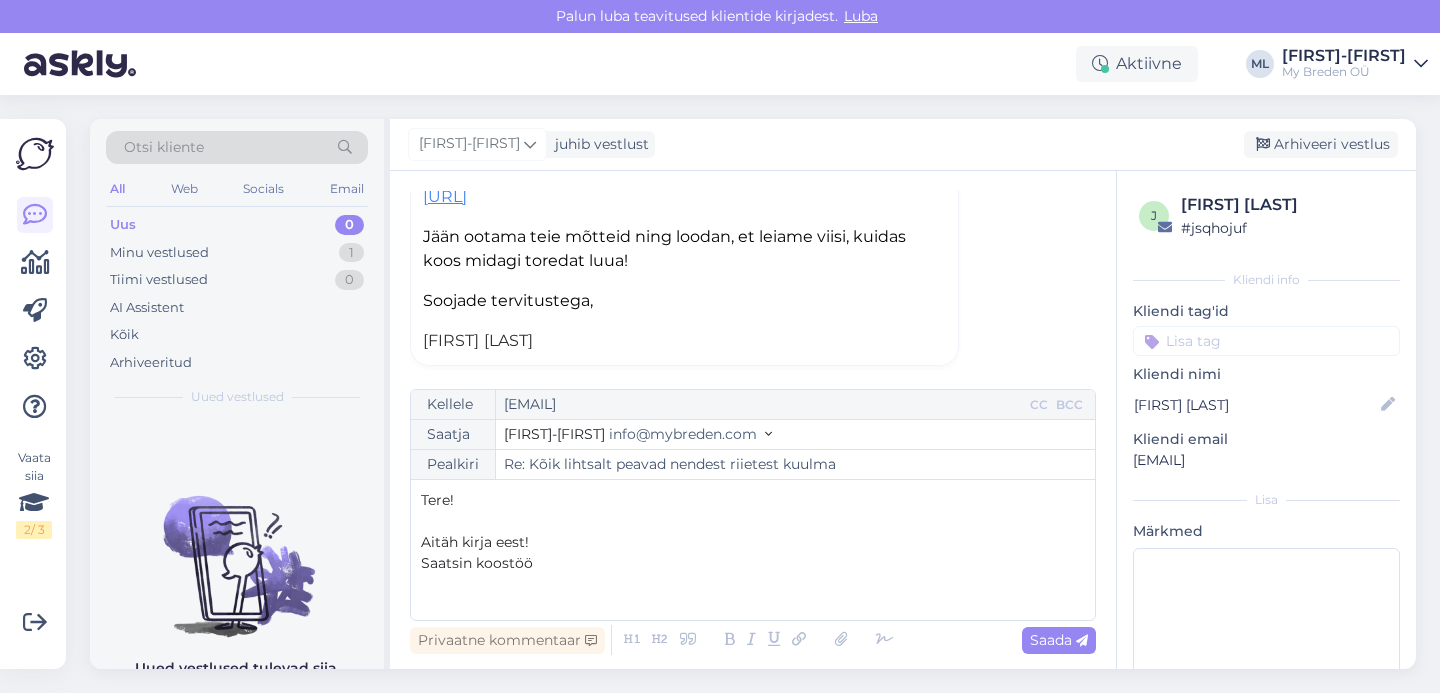 scroll, scrollTop: 669, scrollLeft: 0, axis: vertical 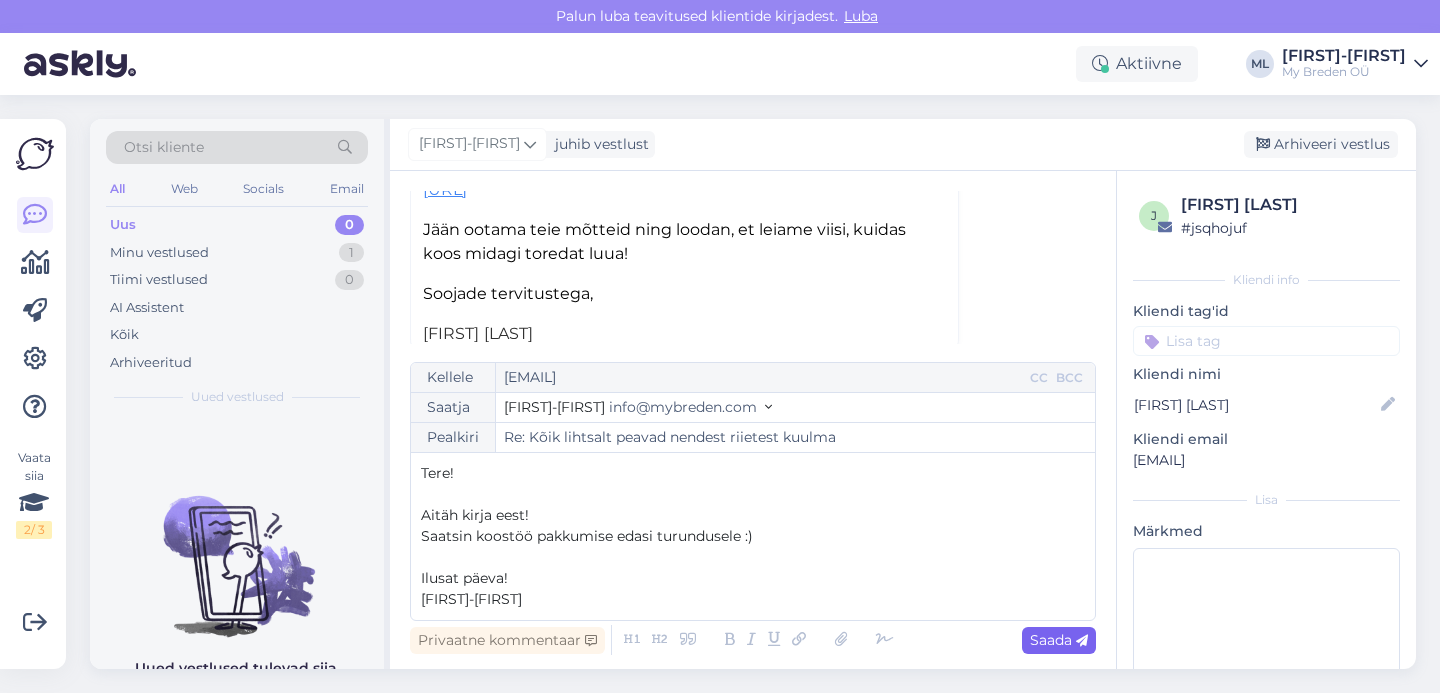 click on "Saada" at bounding box center (1059, 640) 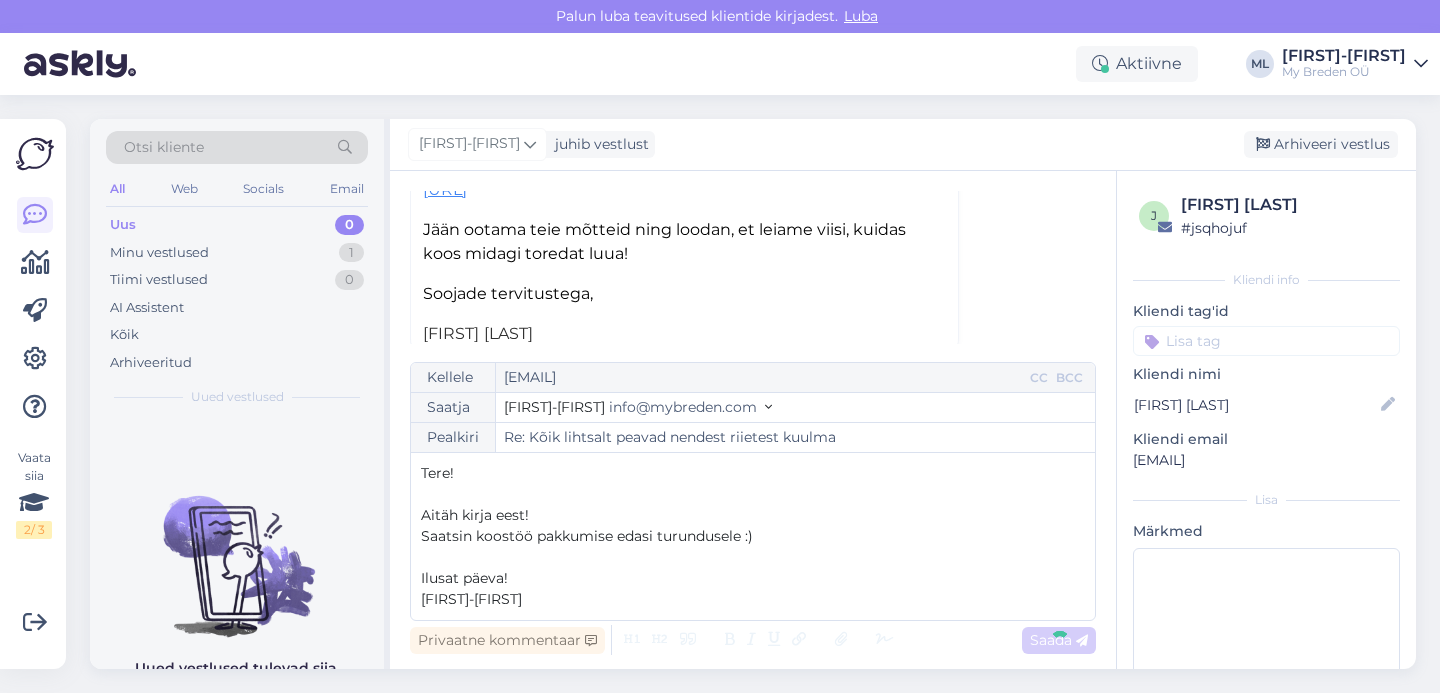 type on "Re: Re: Kõik lihtsalt peavad nendest riietest kuulma" 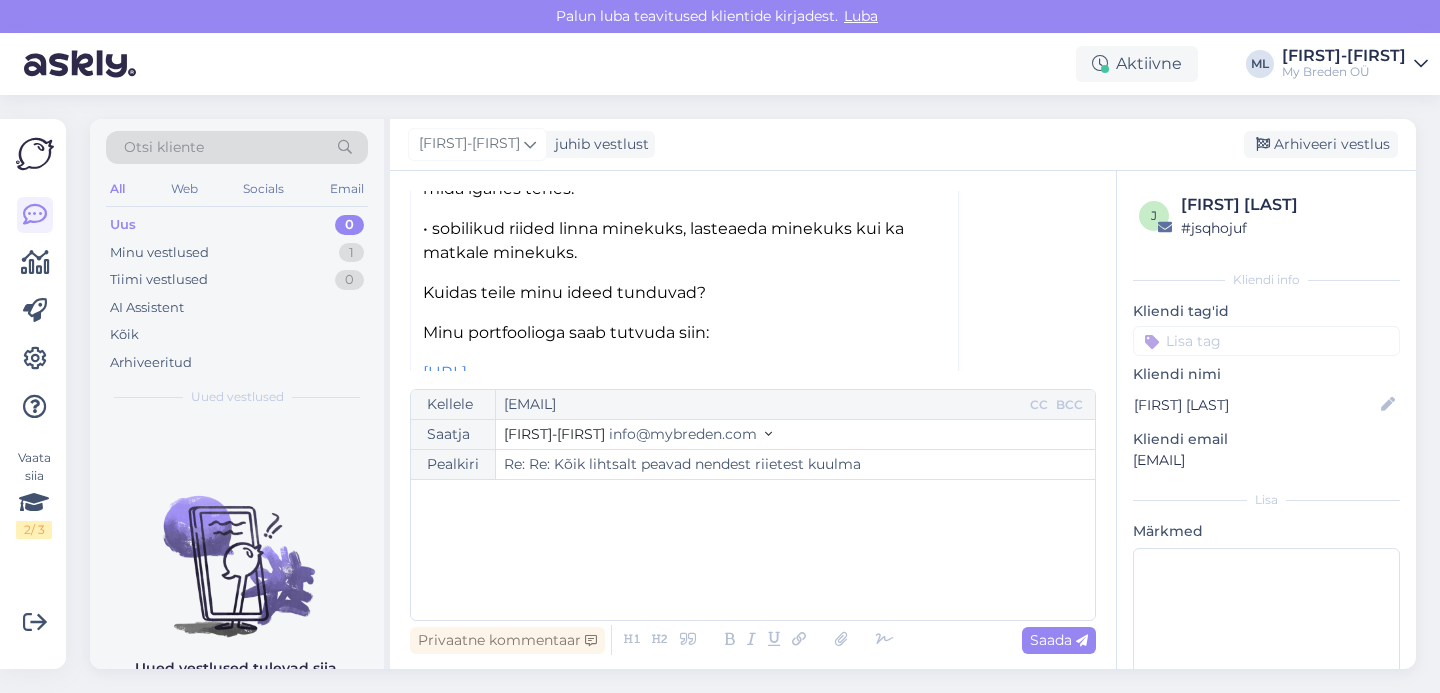 scroll, scrollTop: 582, scrollLeft: 0, axis: vertical 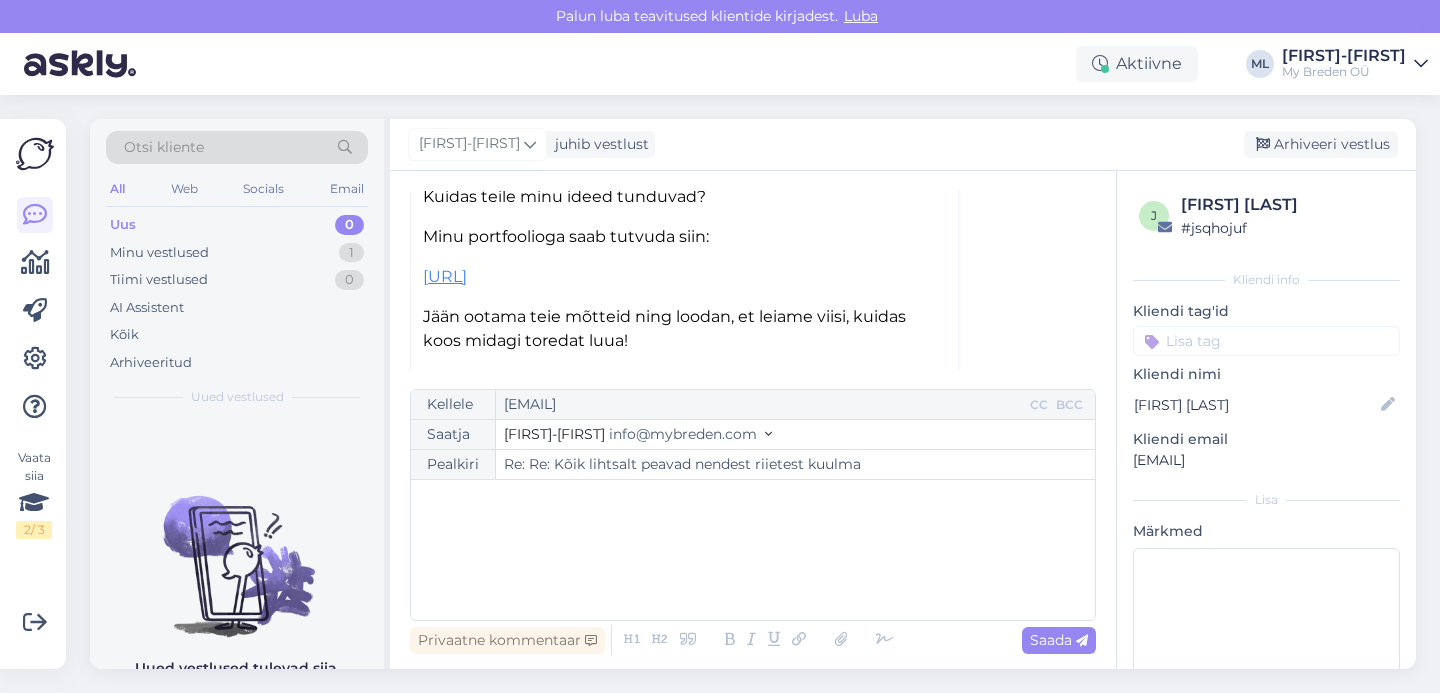 click on "https://triinusepp.my.canva.site/triinu-ugc" at bounding box center (684, 277) 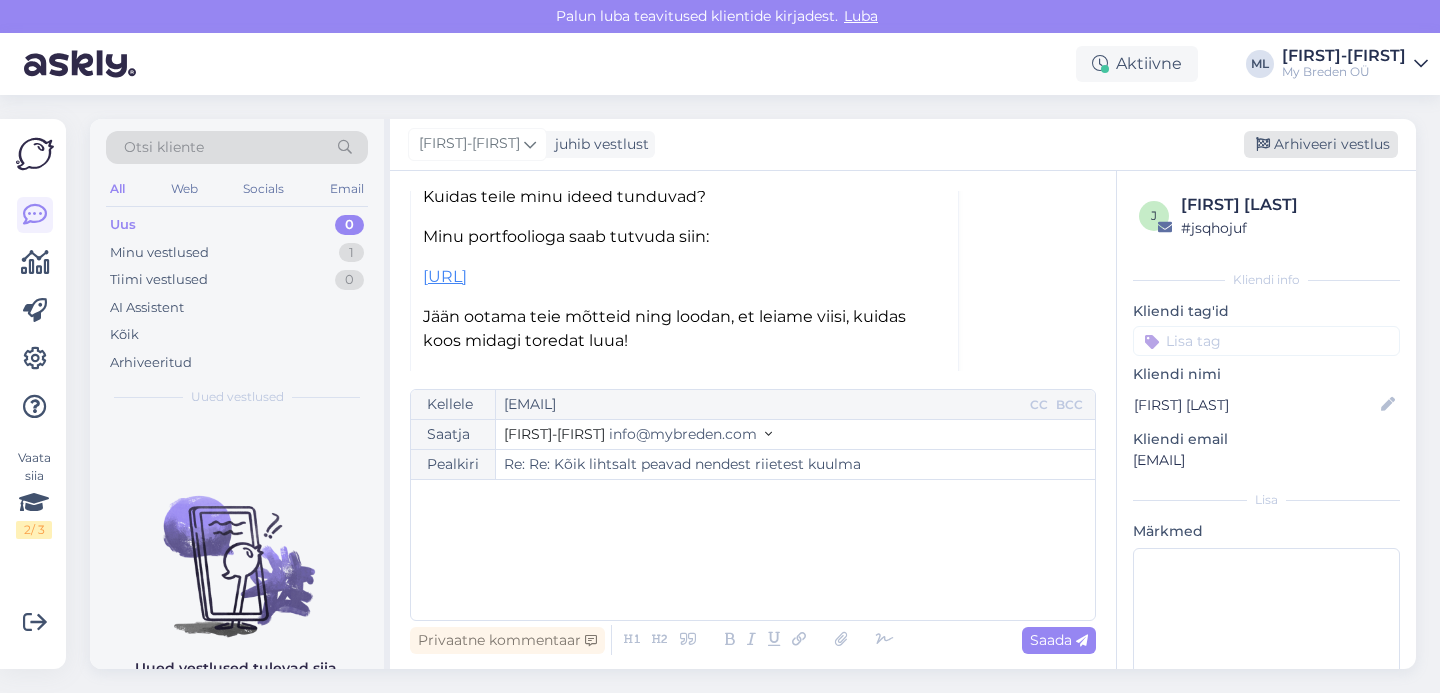 click on "Arhiveeri vestlus" at bounding box center (1321, 144) 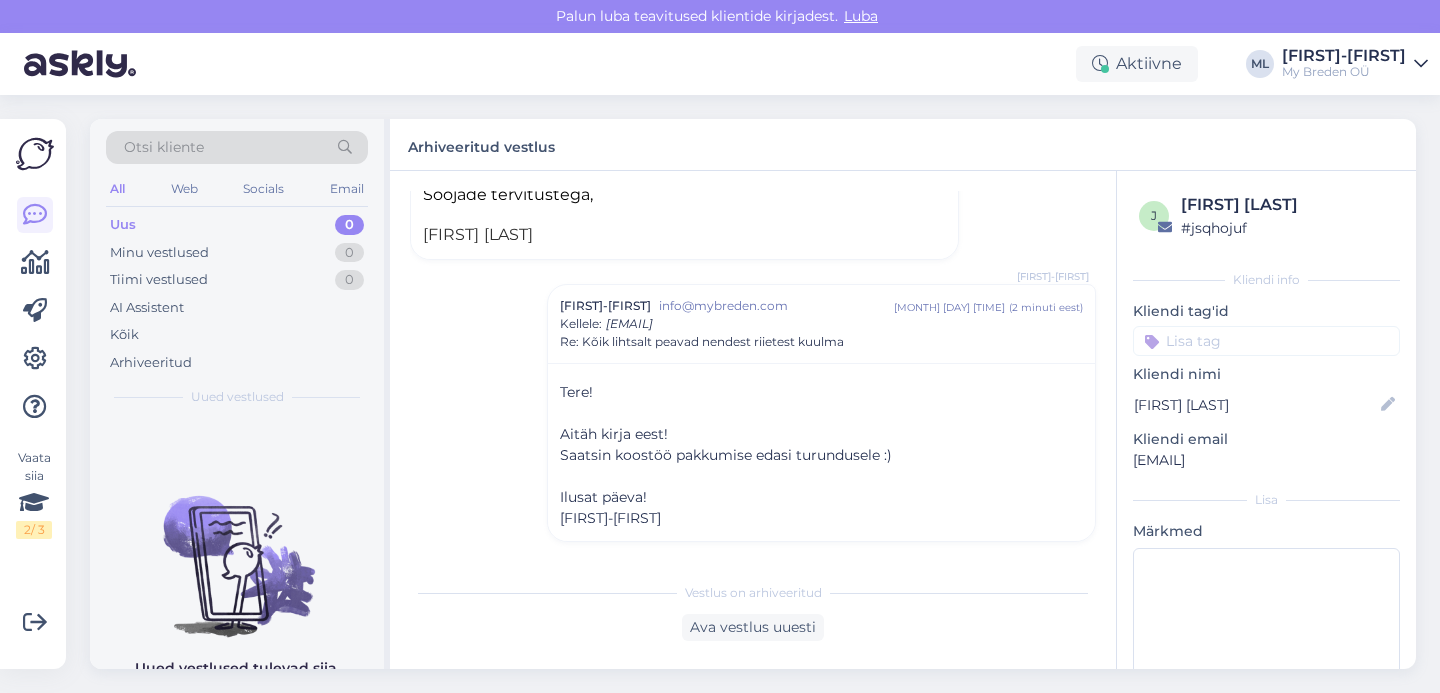 click on "Uus 0" at bounding box center [237, 225] 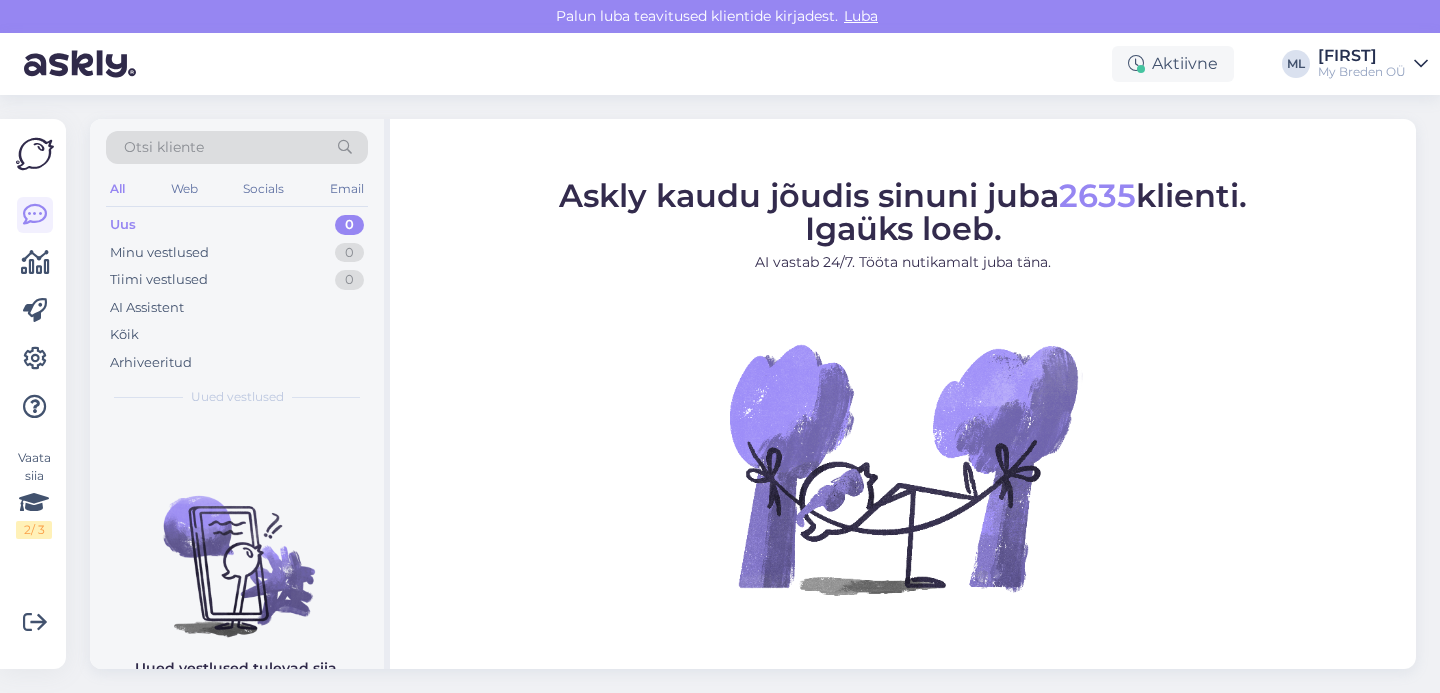 scroll, scrollTop: 0, scrollLeft: 0, axis: both 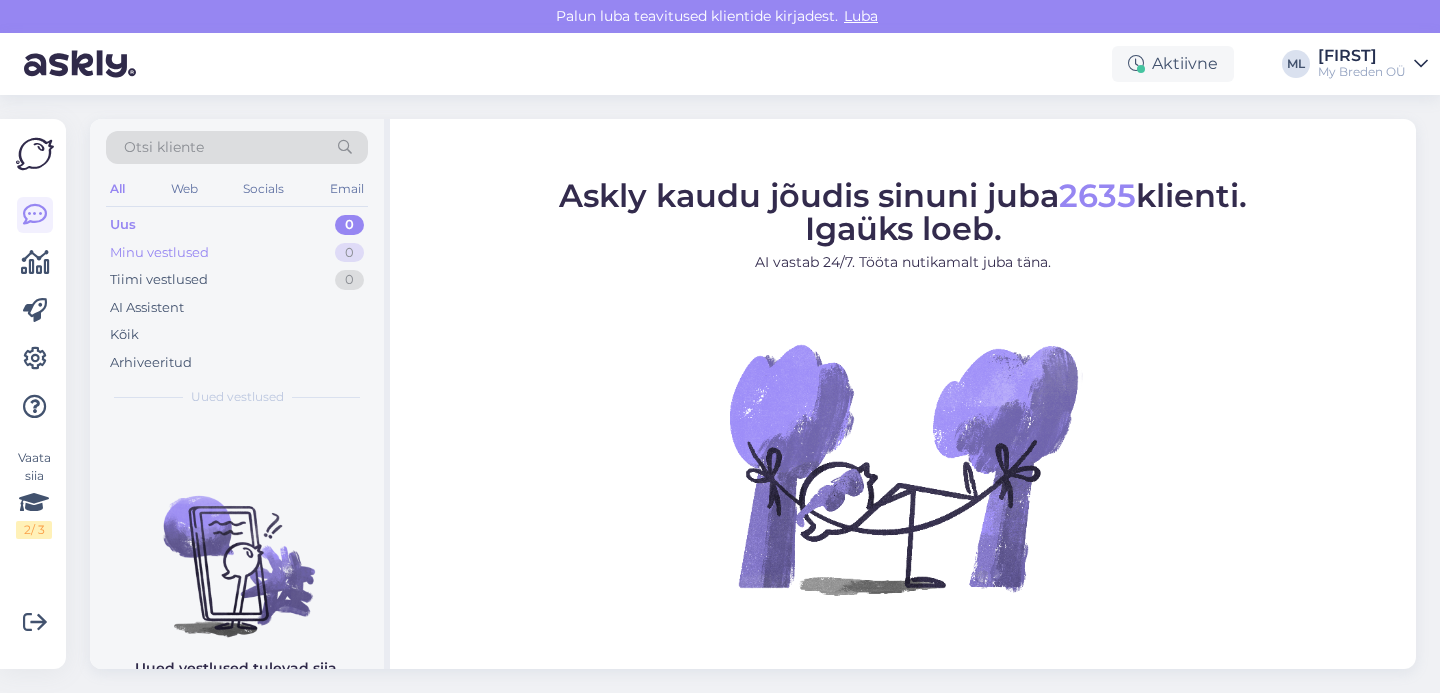 click on "Minu vestlused 0" at bounding box center [237, 253] 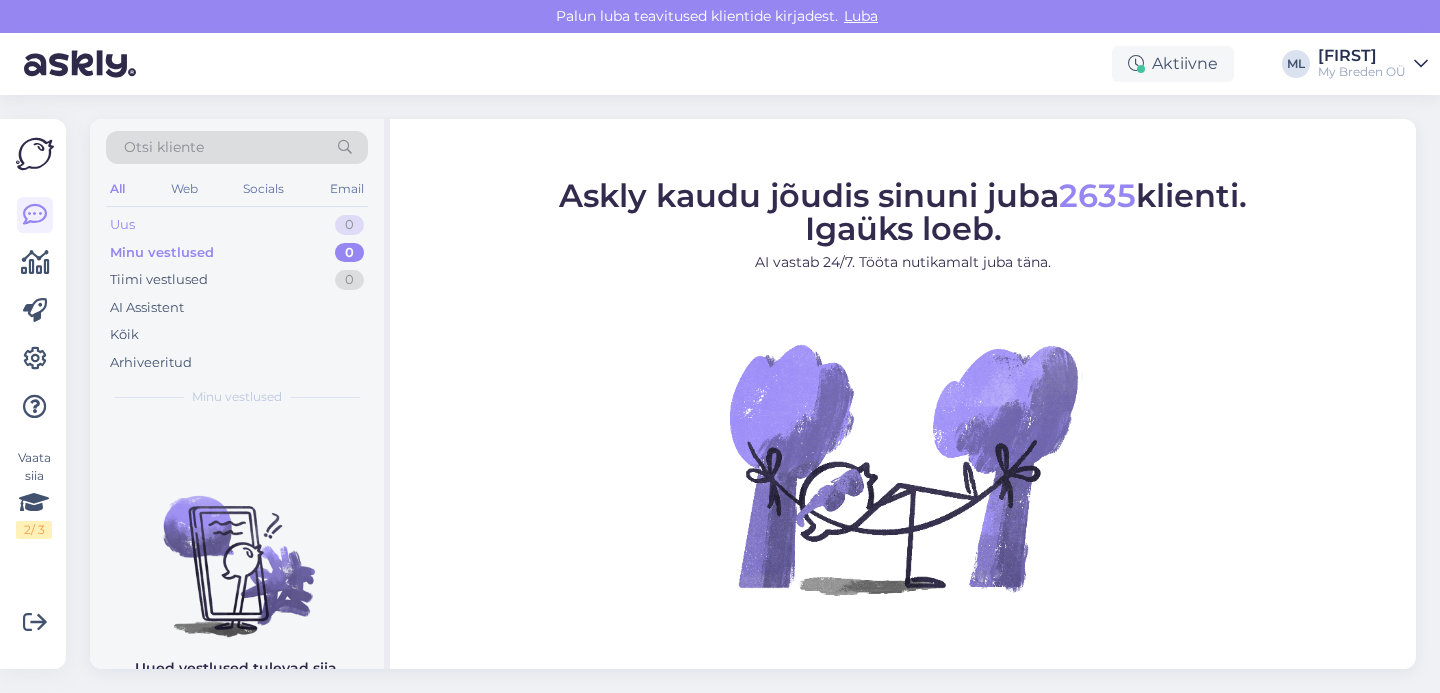 click on "Uus 0" at bounding box center [237, 225] 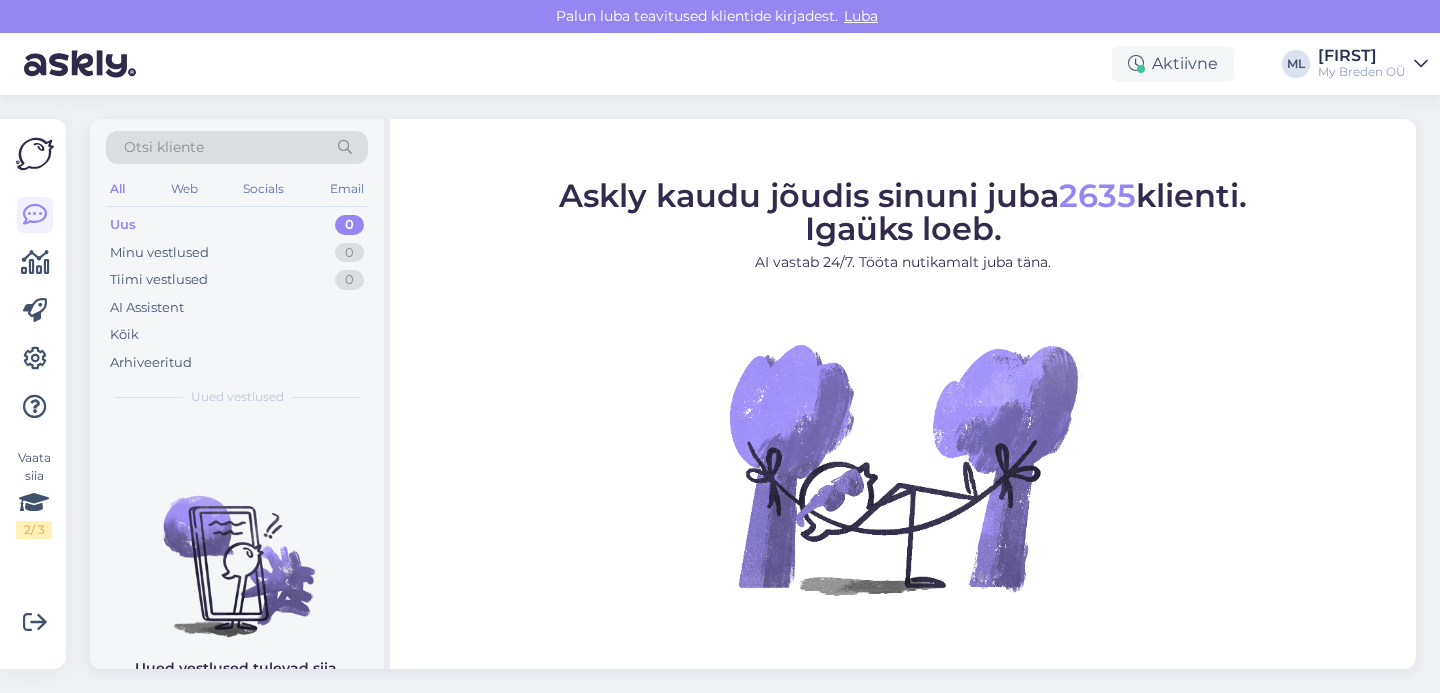 scroll, scrollTop: 0, scrollLeft: 0, axis: both 